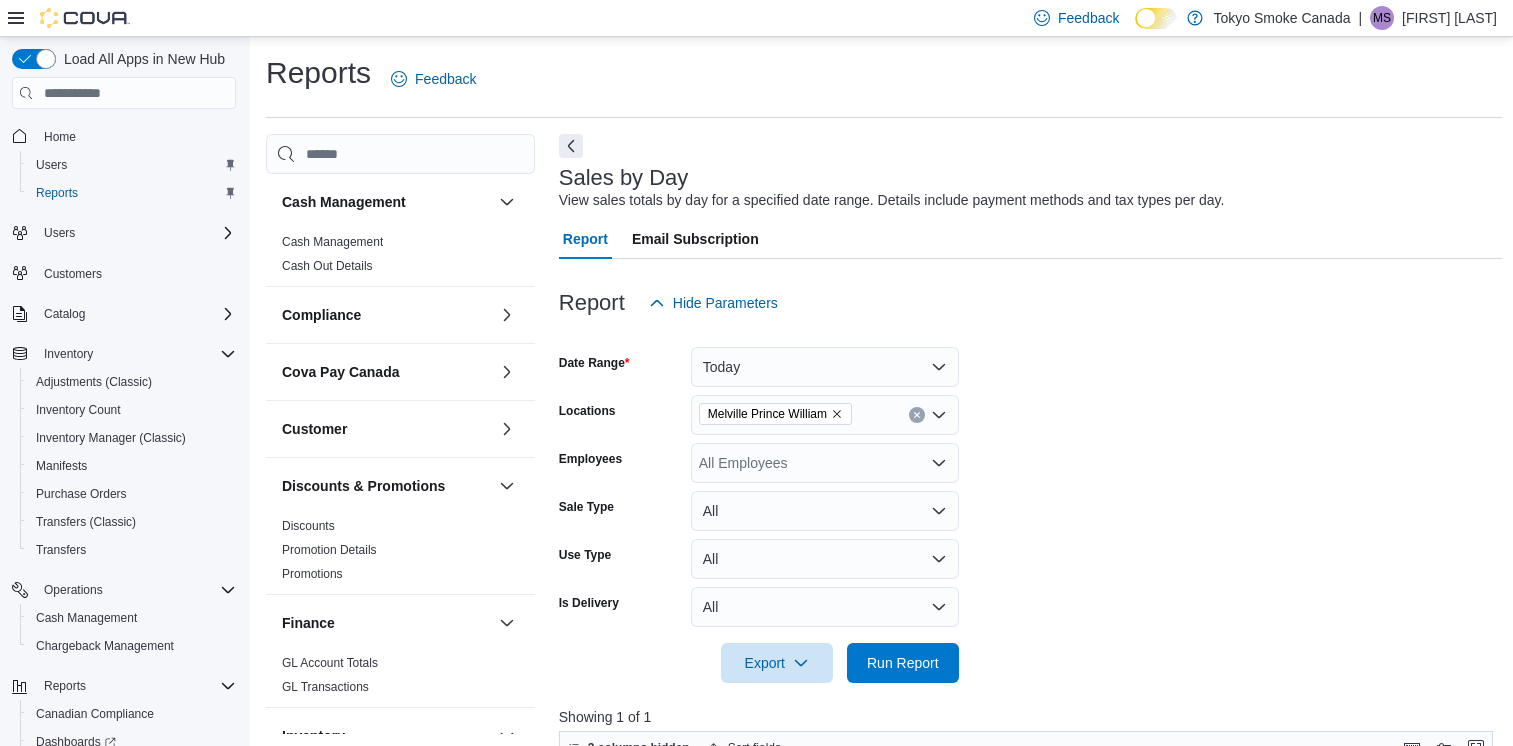 scroll, scrollTop: 204, scrollLeft: 0, axis: vertical 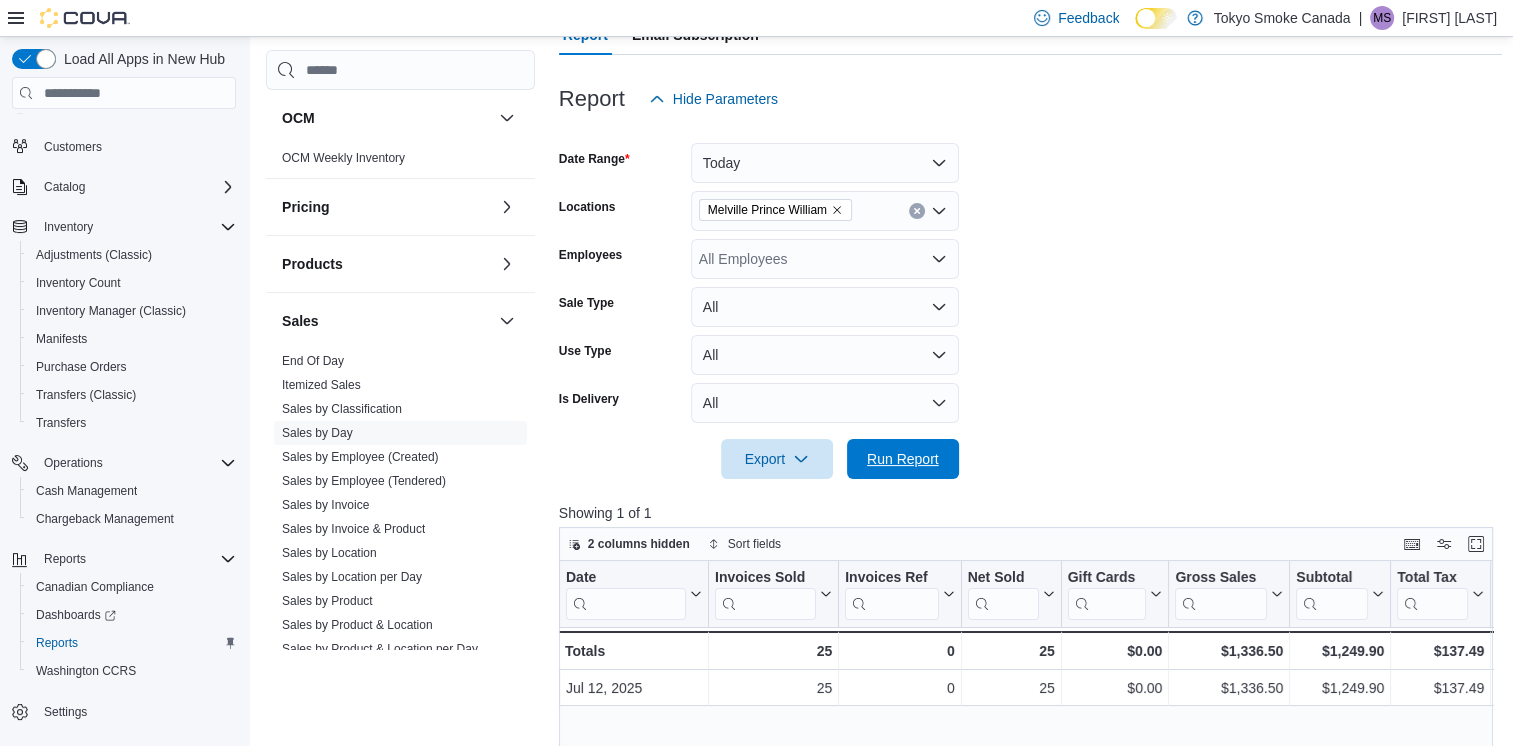 click on "Run Report" at bounding box center (903, 459) 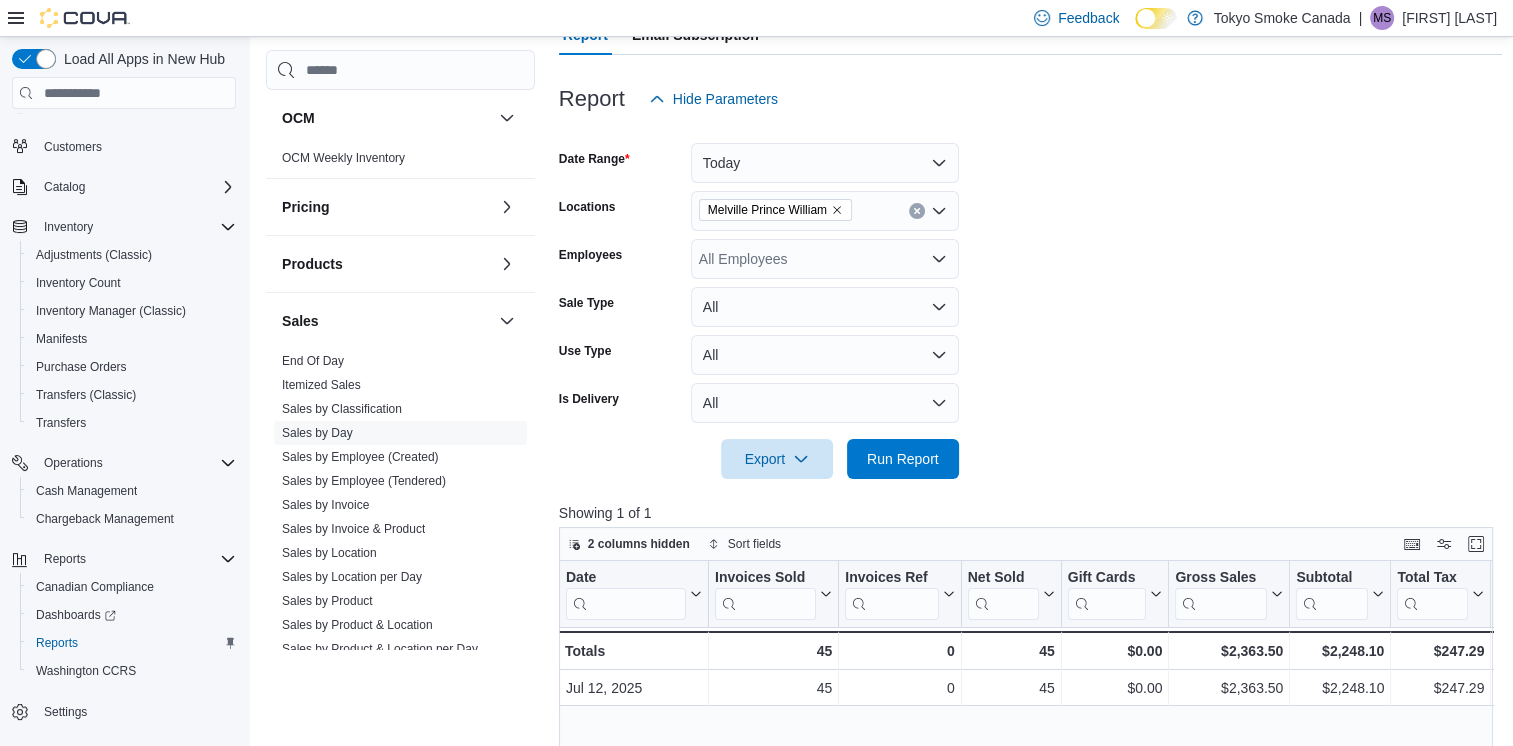click on "Report Hide Parameters" at bounding box center (1031, 99) 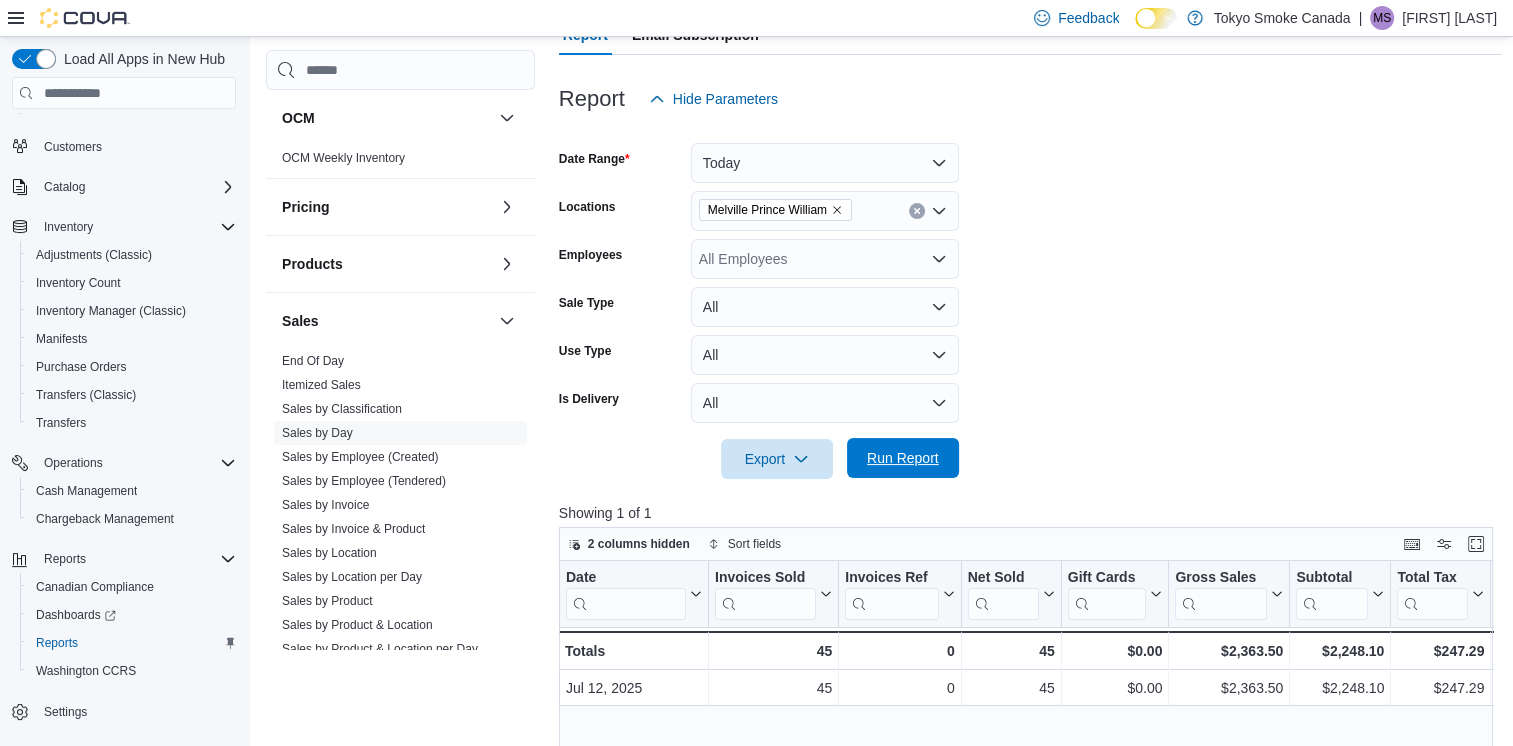 click on "Run Report" at bounding box center [903, 458] 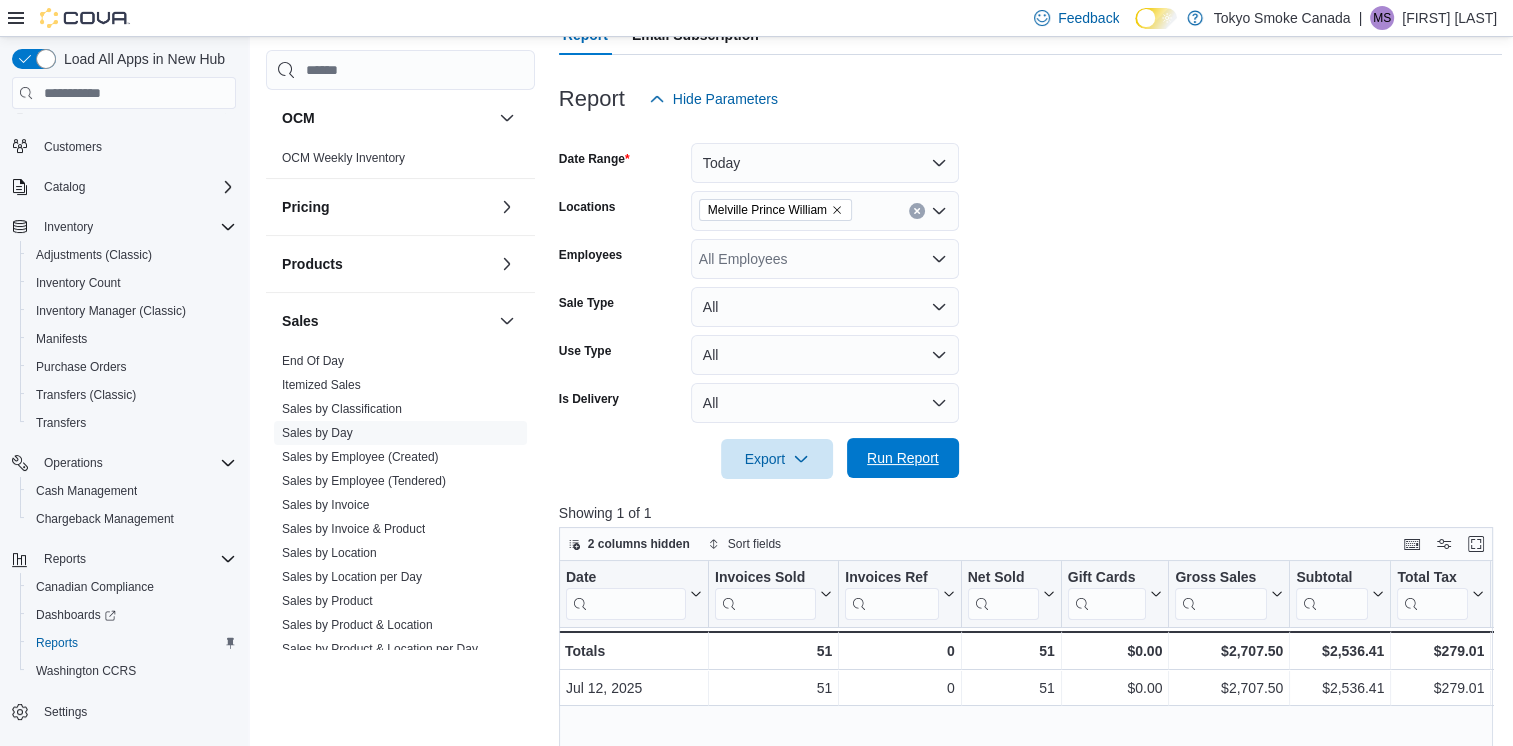 click on "Run Report" at bounding box center [903, 458] 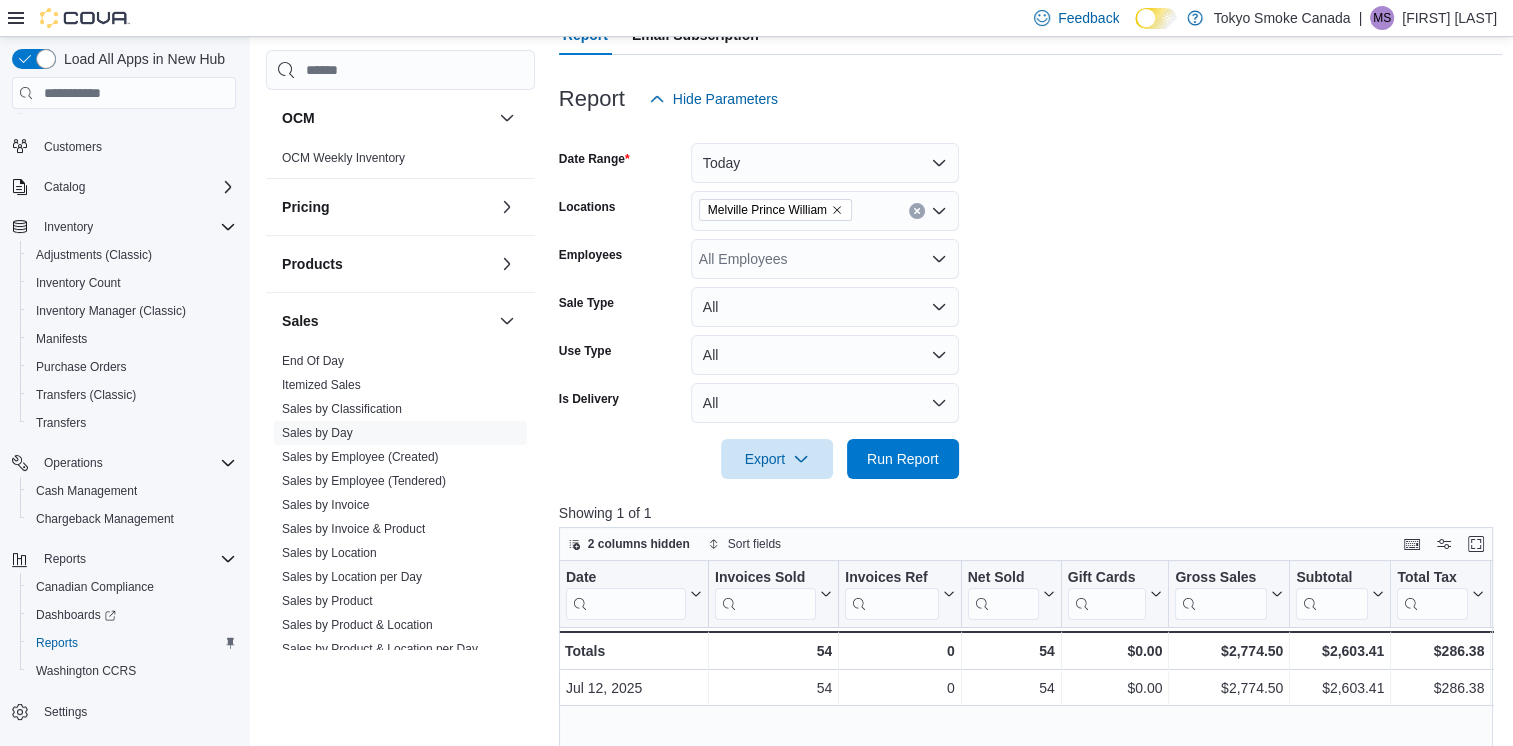 click at bounding box center (1031, 431) 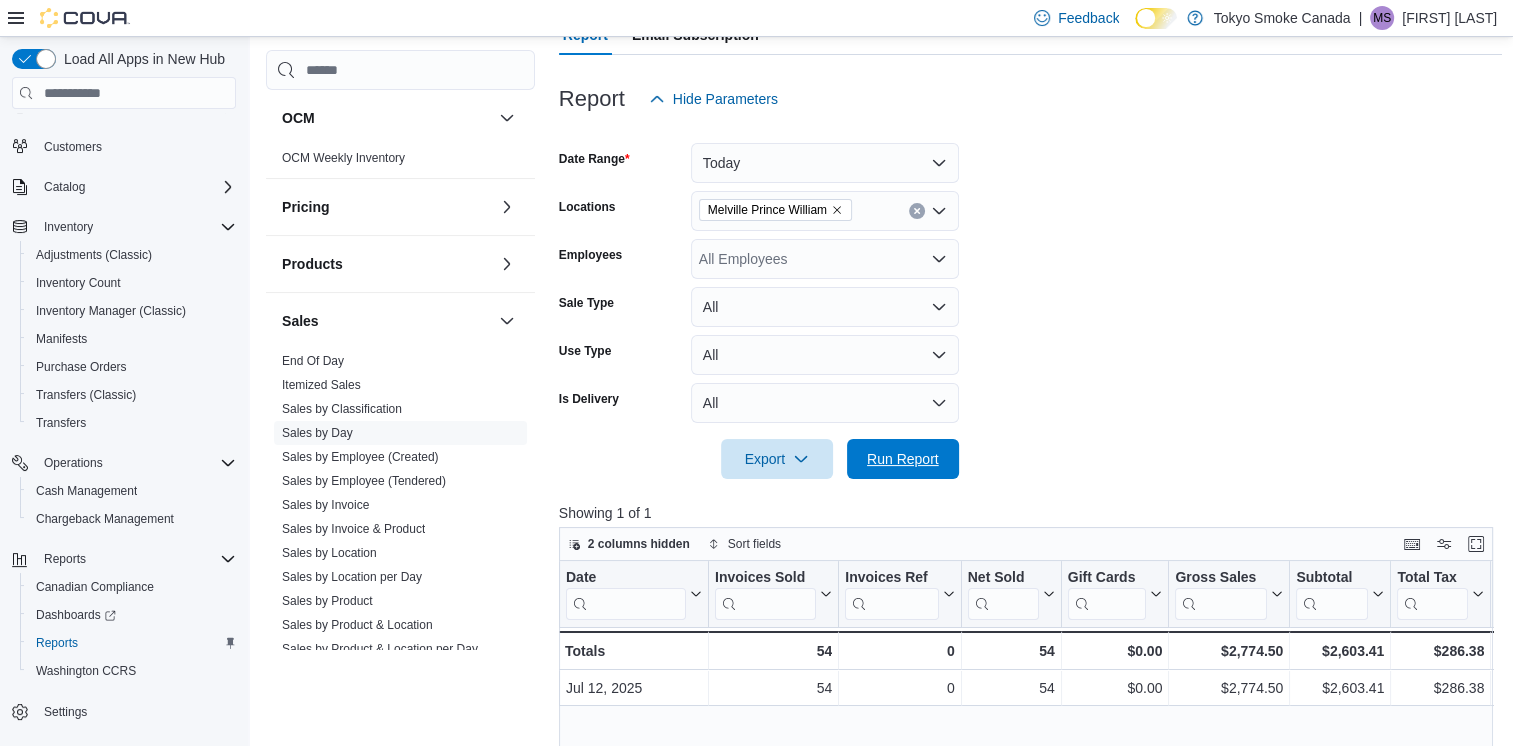click on "Run Report" at bounding box center [903, 459] 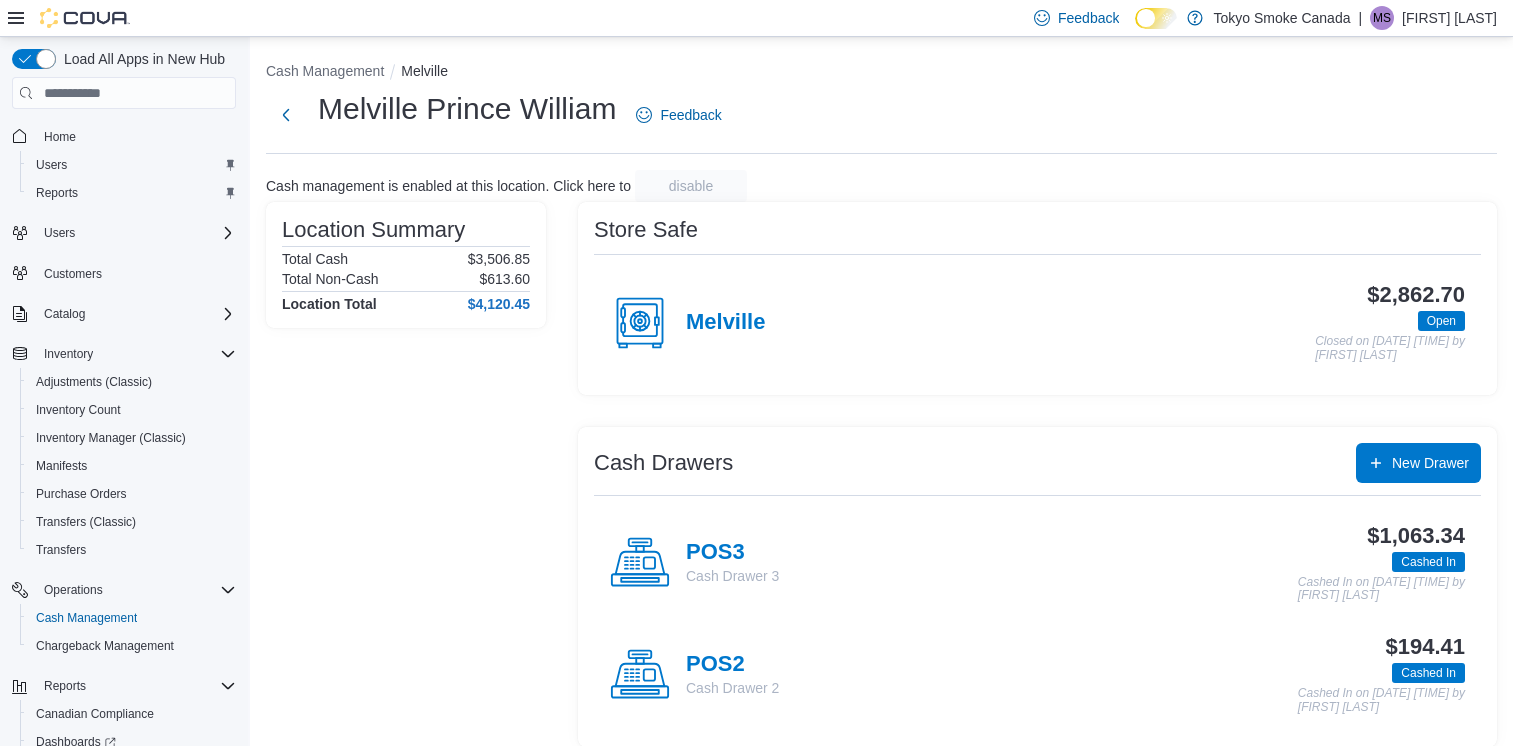 scroll, scrollTop: 0, scrollLeft: 0, axis: both 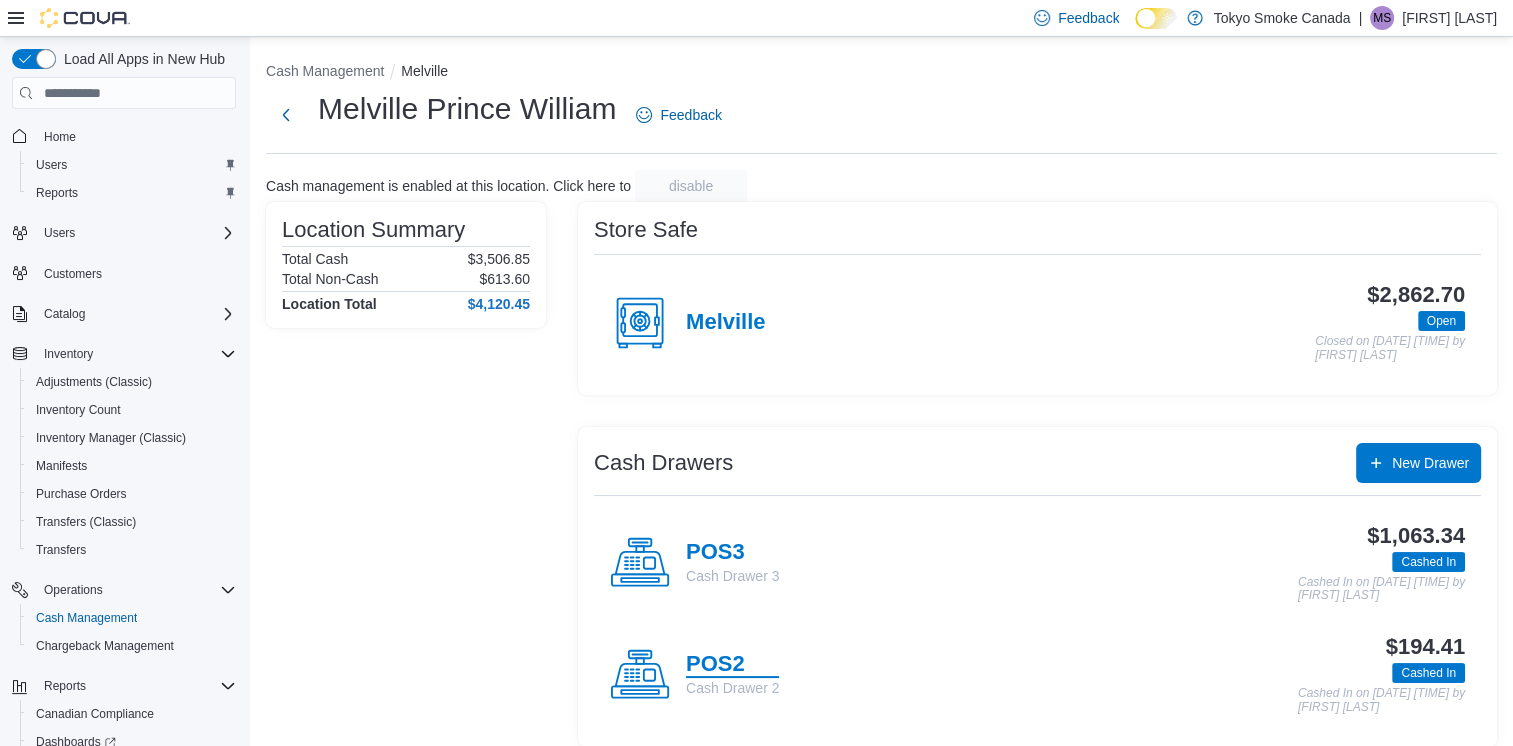 click on "POS2" at bounding box center [732, 665] 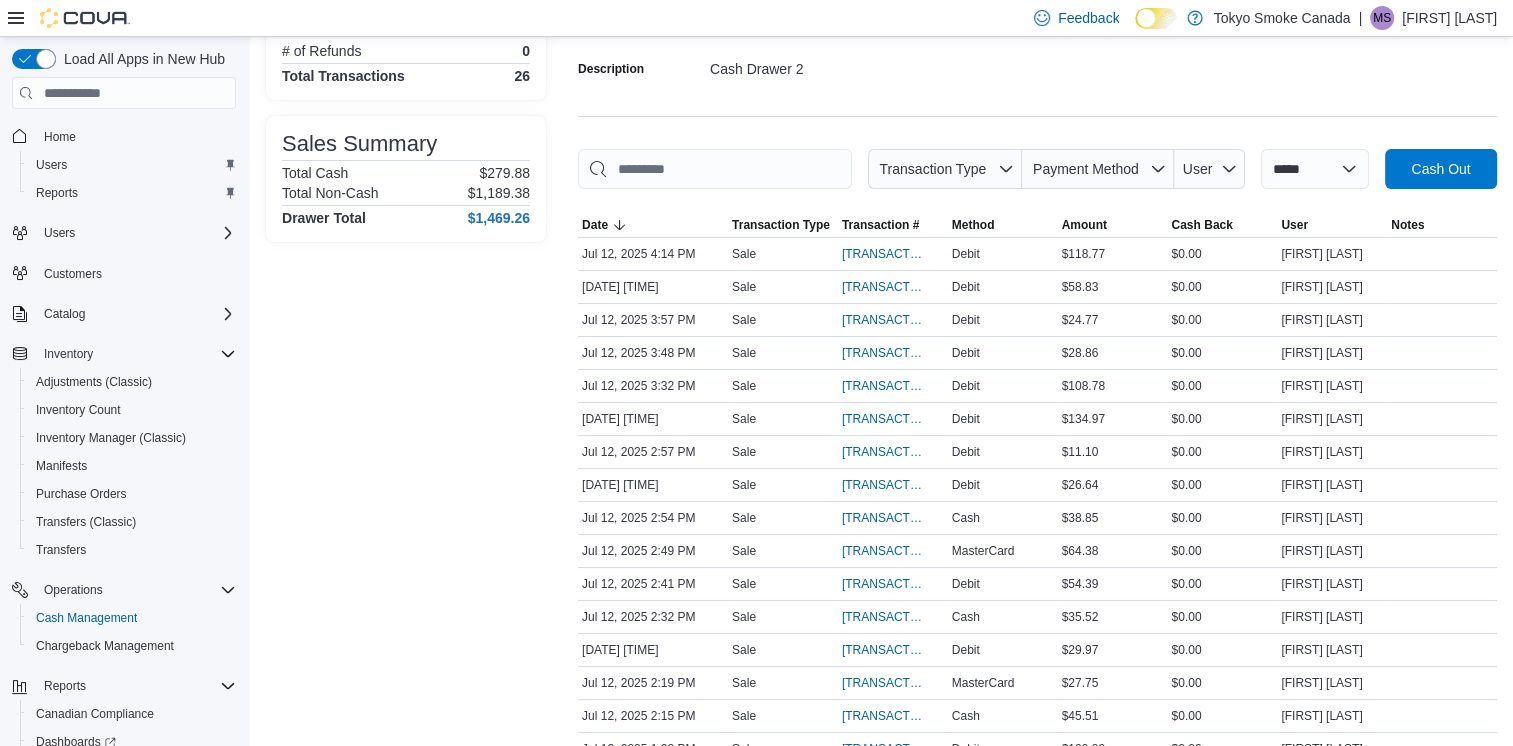 scroll, scrollTop: 300, scrollLeft: 0, axis: vertical 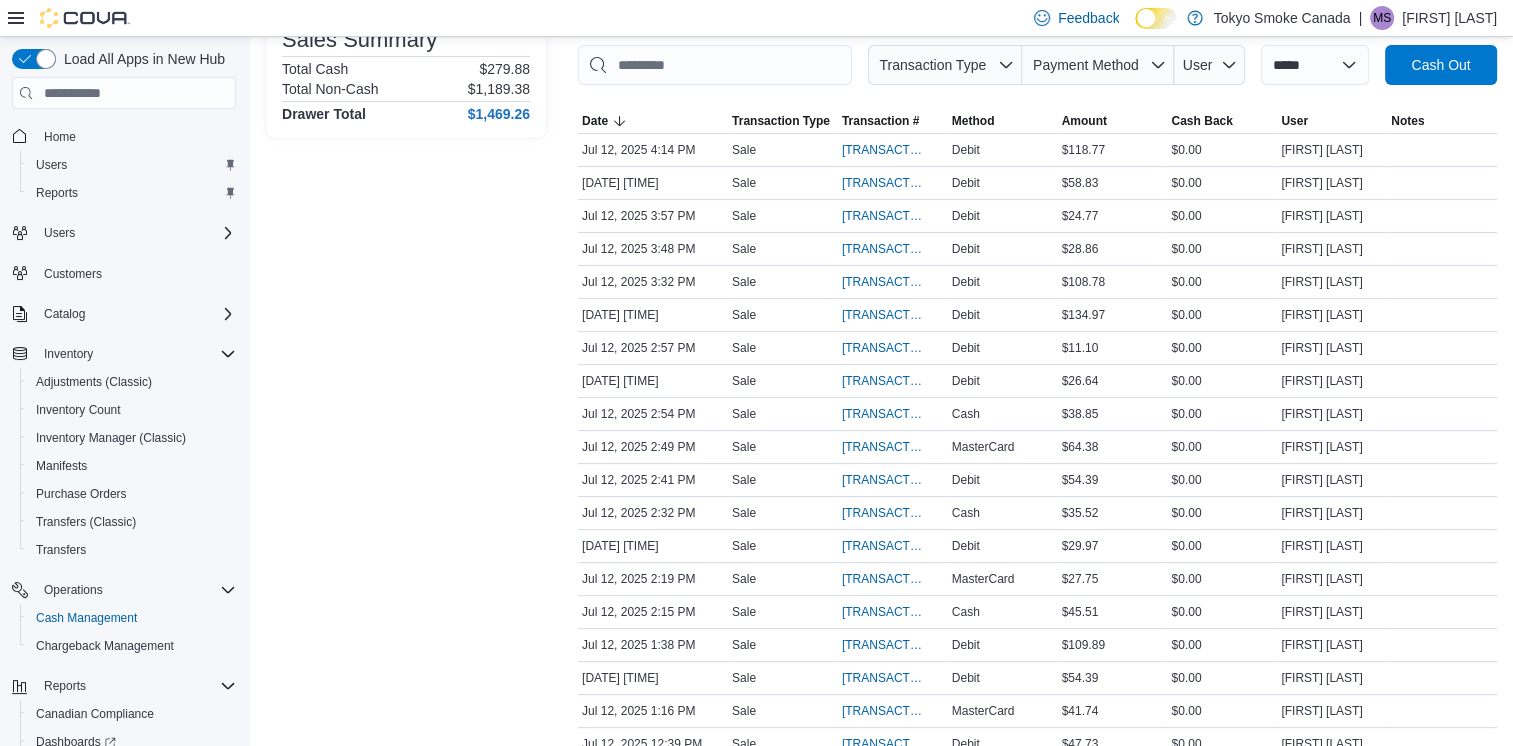 click on "Transactions Summary   # of Sales 24 # of Refunds 0 Total Transactions 26 Sales Summary   Total Cash $279.88 Total Non-Cash $1,189.38 Drawer Total $1,469.26" at bounding box center [406, 483] 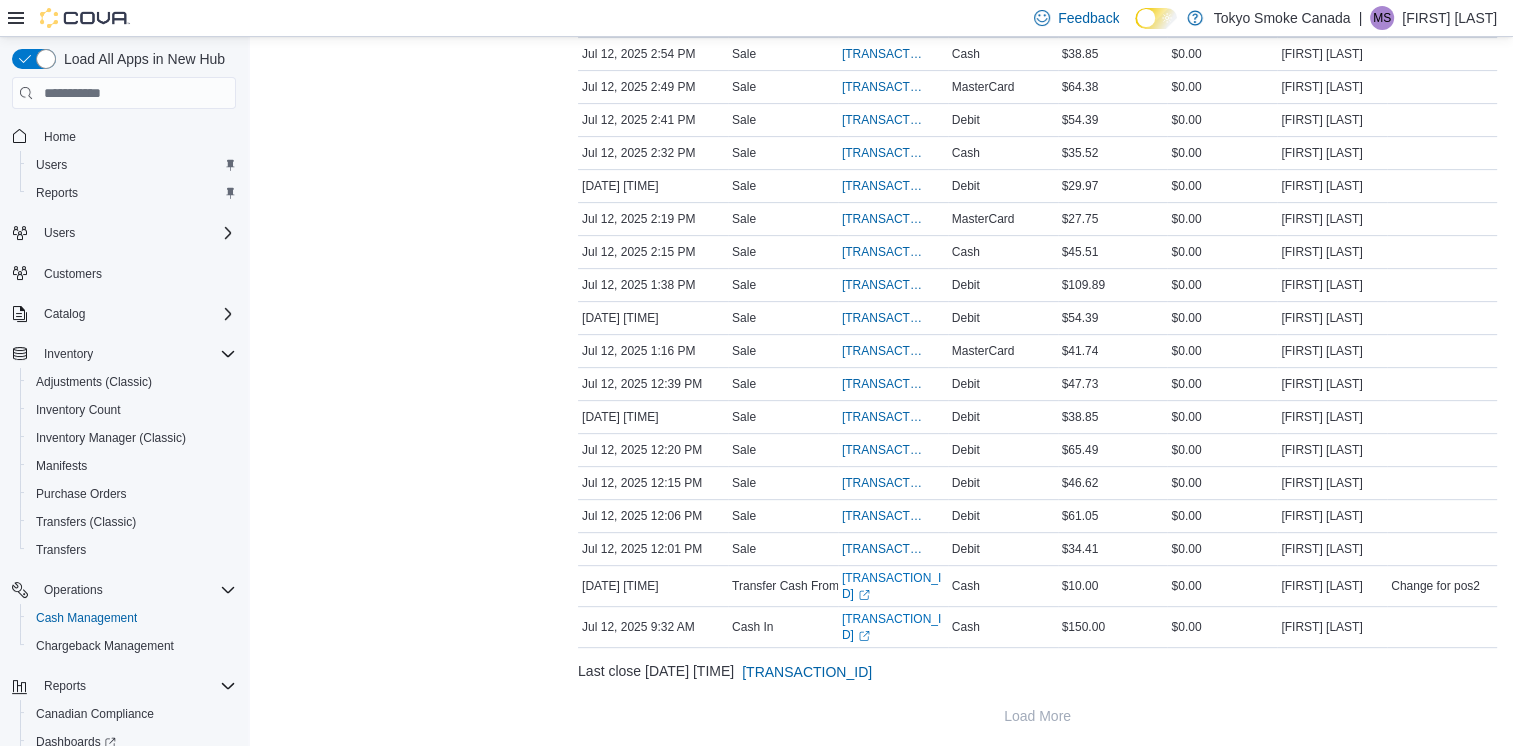 scroll, scrollTop: 560, scrollLeft: 0, axis: vertical 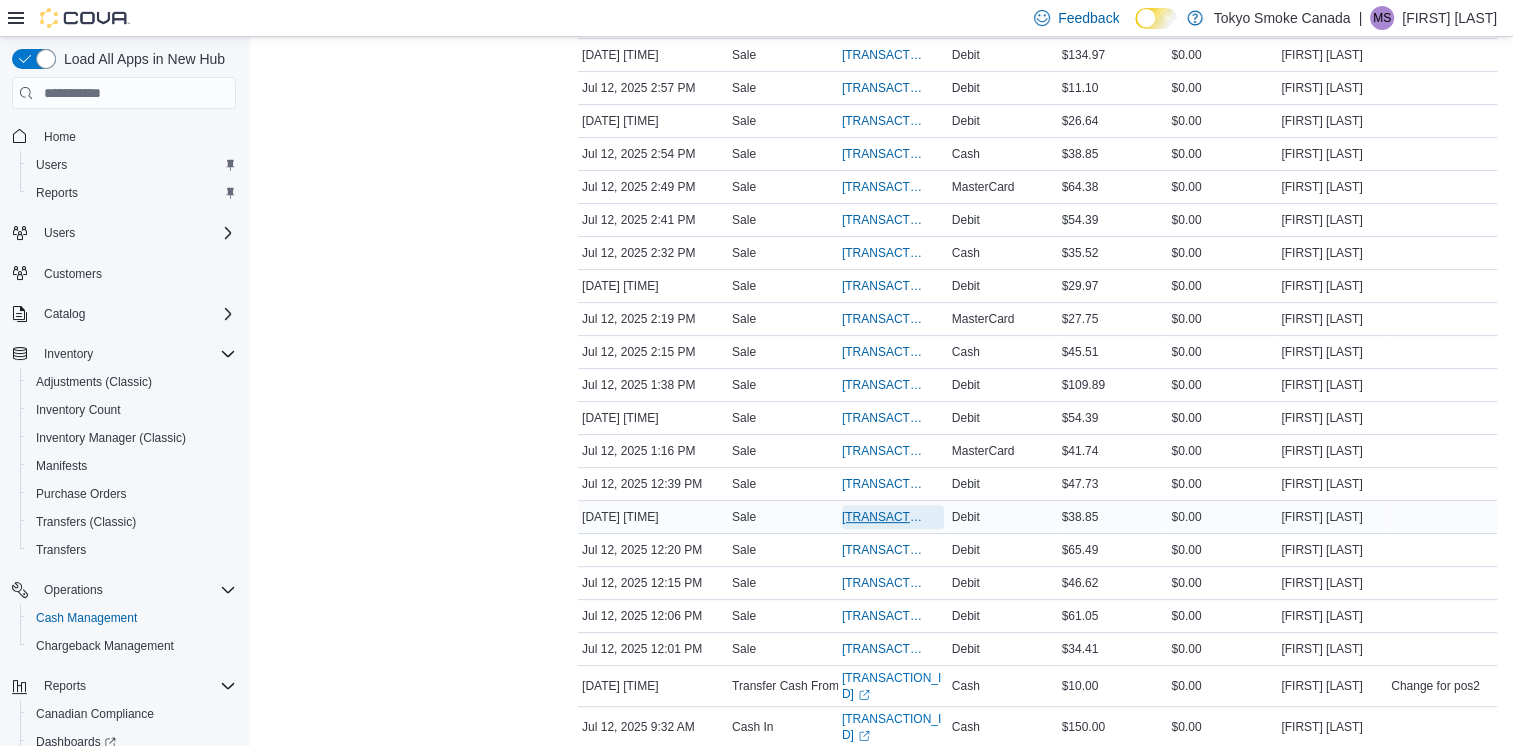 click on "[ID]" at bounding box center [883, 517] 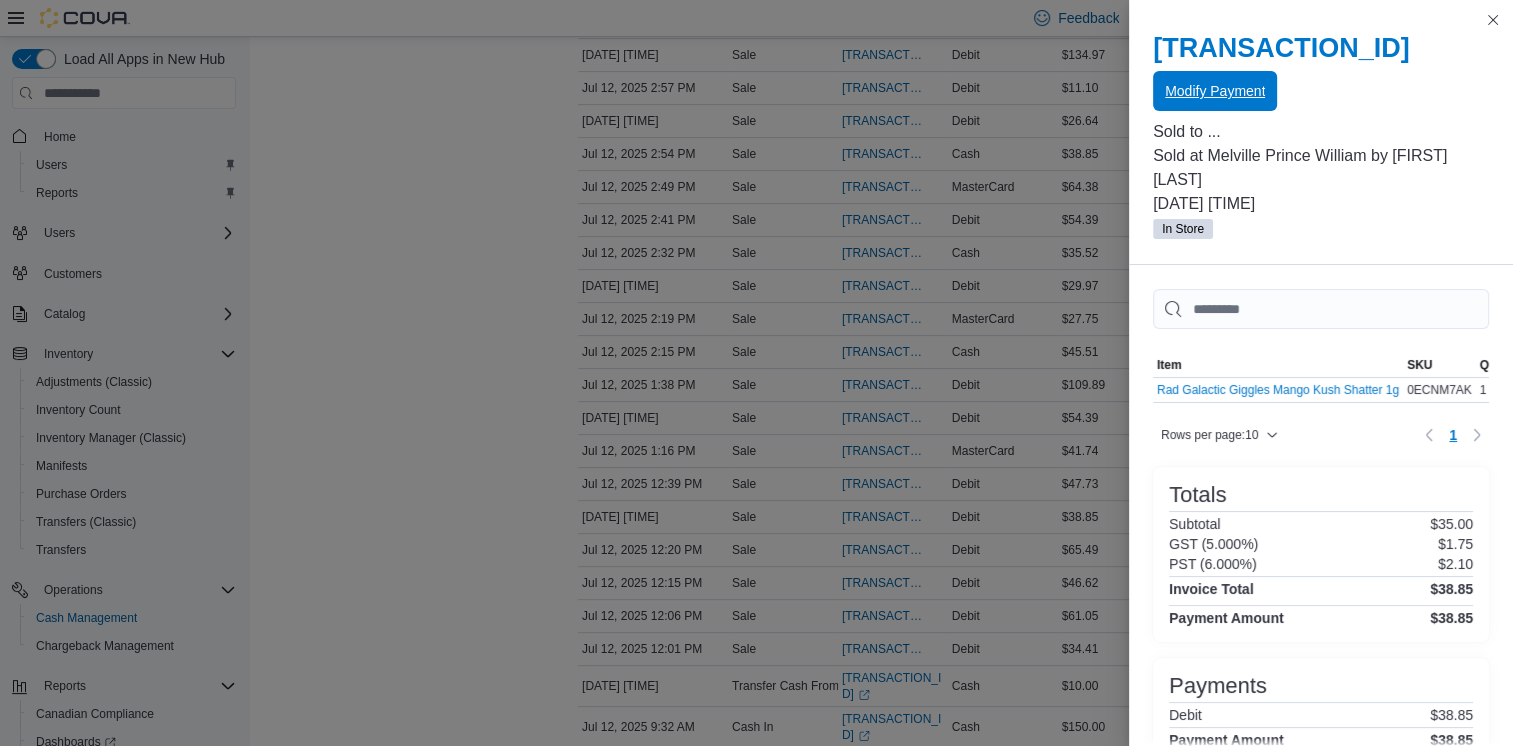 click on "Modify Payment" at bounding box center [1215, 91] 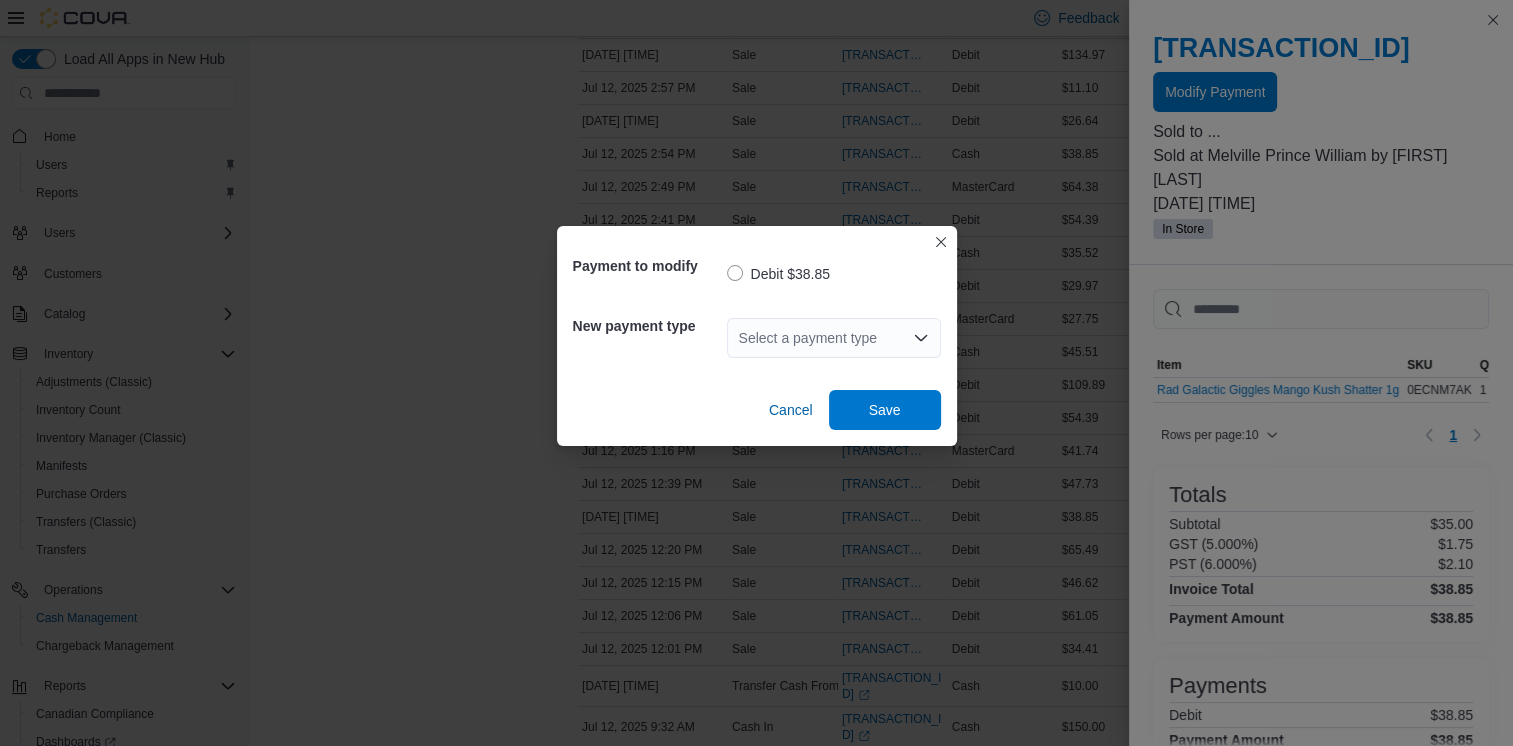 click on "Select a payment type" at bounding box center [834, 338] 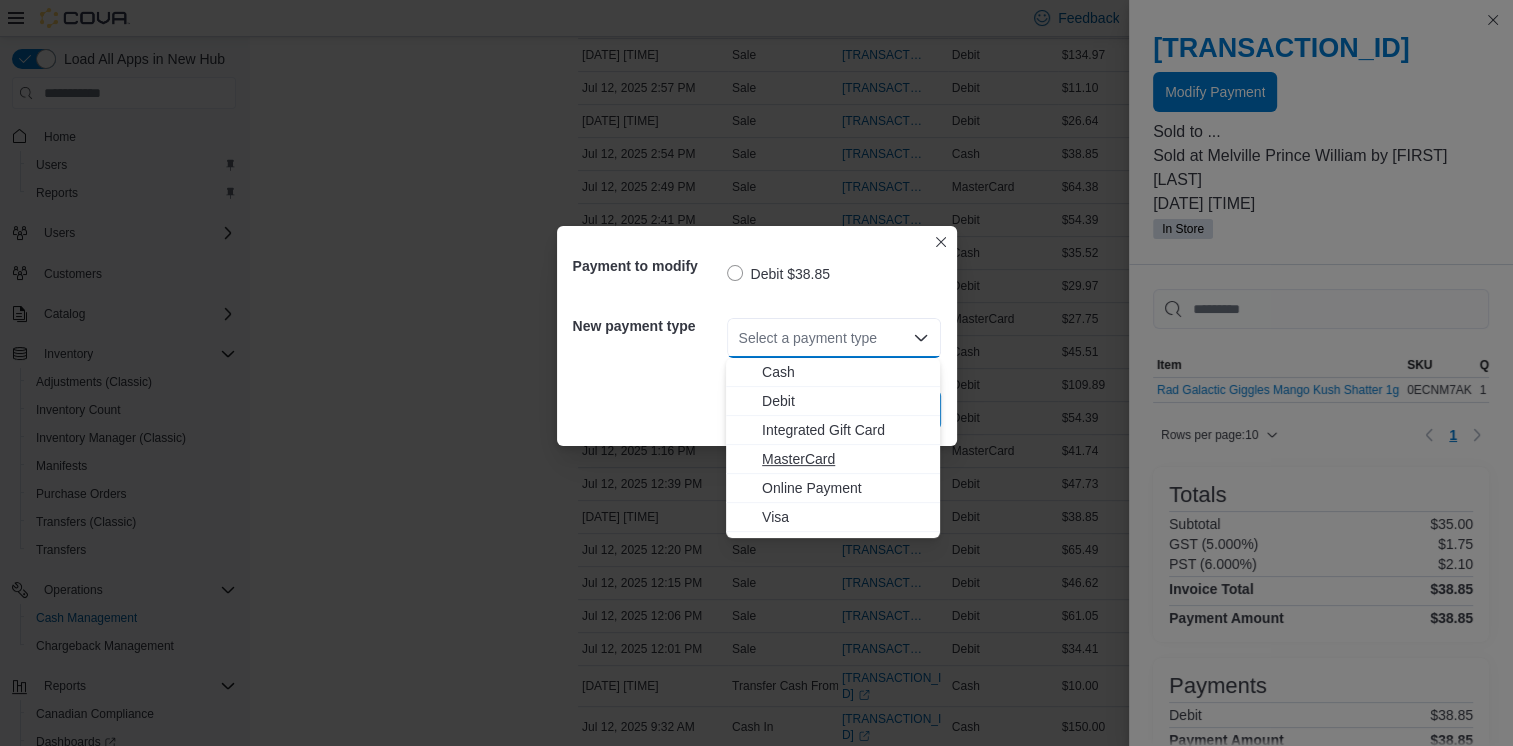 click on "MasterCard" at bounding box center (845, 459) 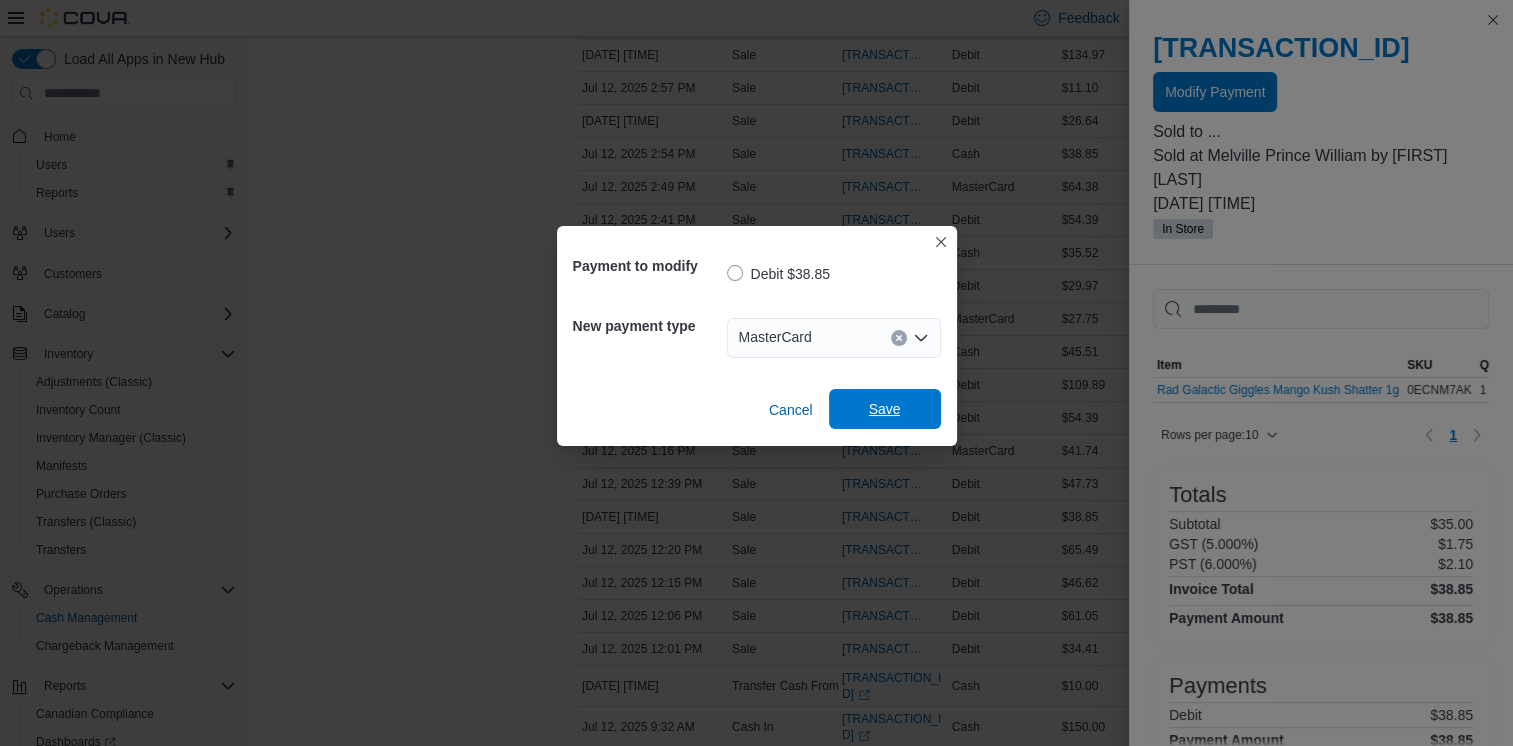 click on "Save" at bounding box center [885, 409] 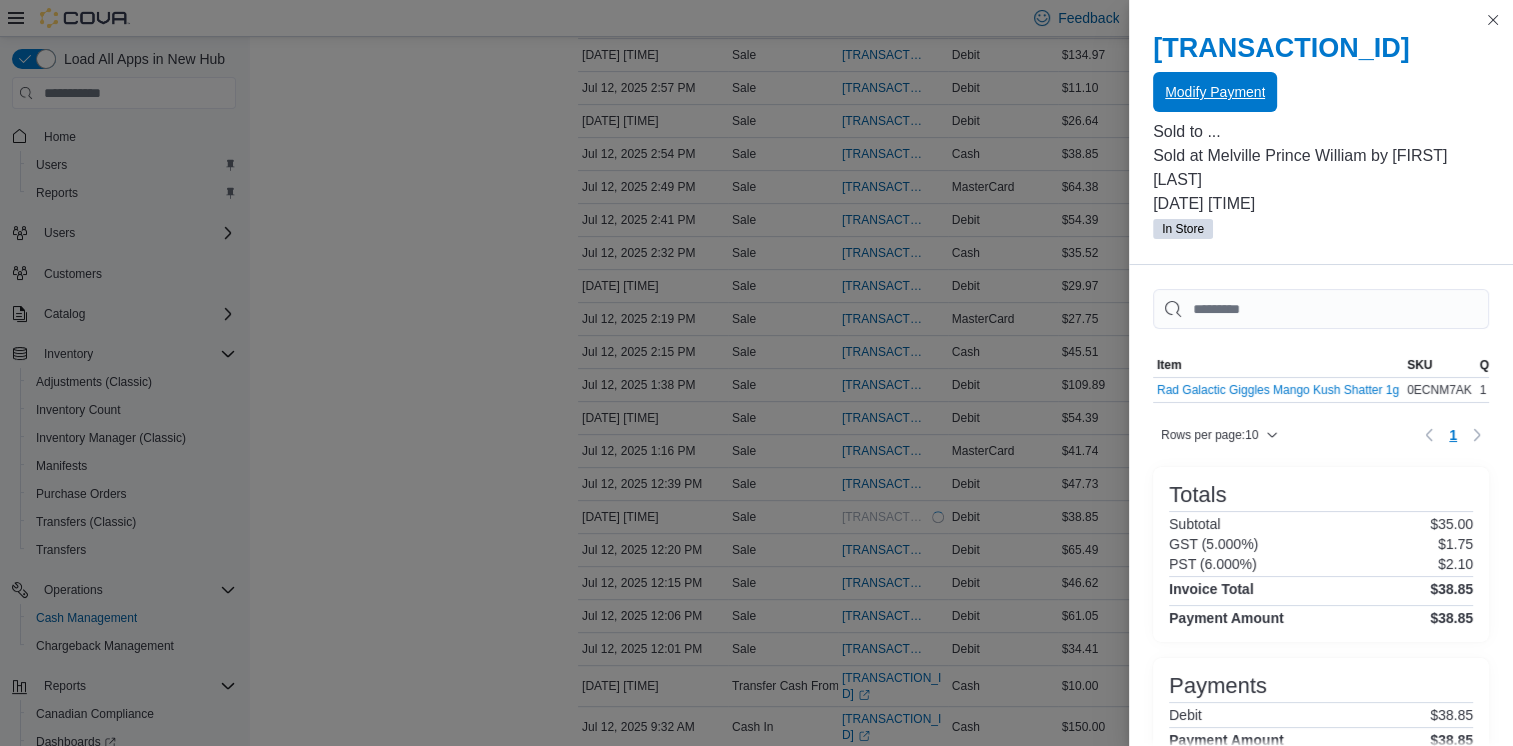 scroll, scrollTop: 0, scrollLeft: 0, axis: both 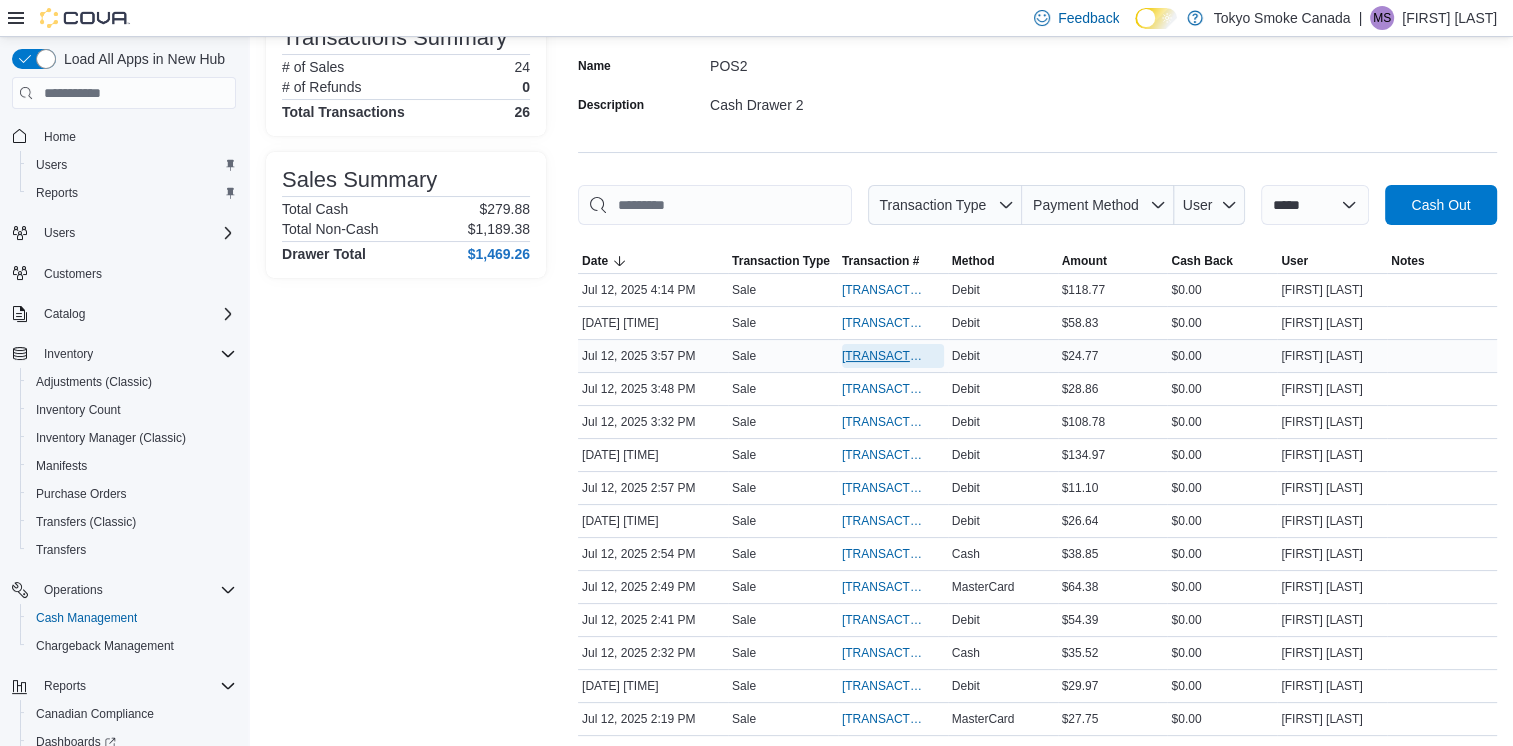 click on "[ID]" at bounding box center (883, 356) 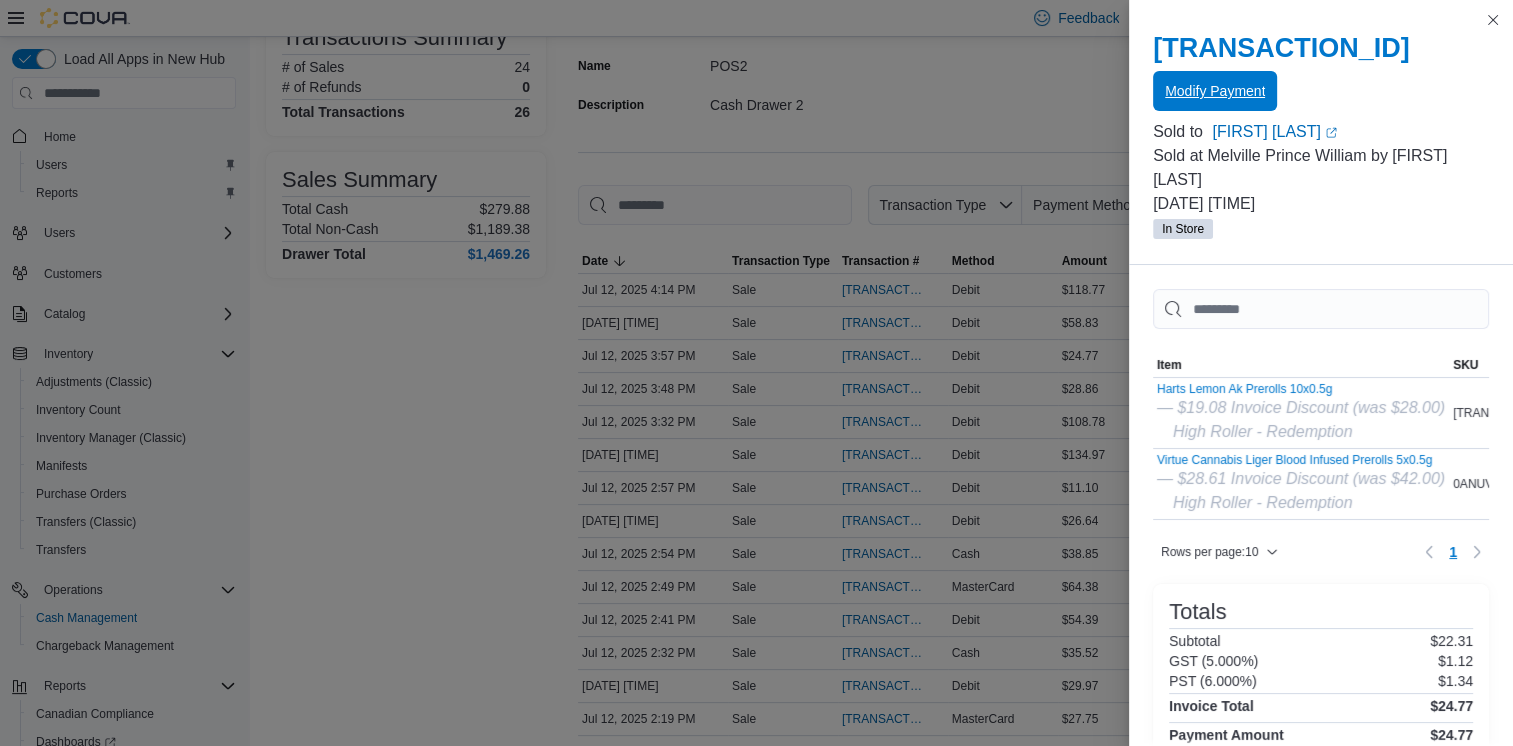 click on "Modify Payment" at bounding box center [1215, 91] 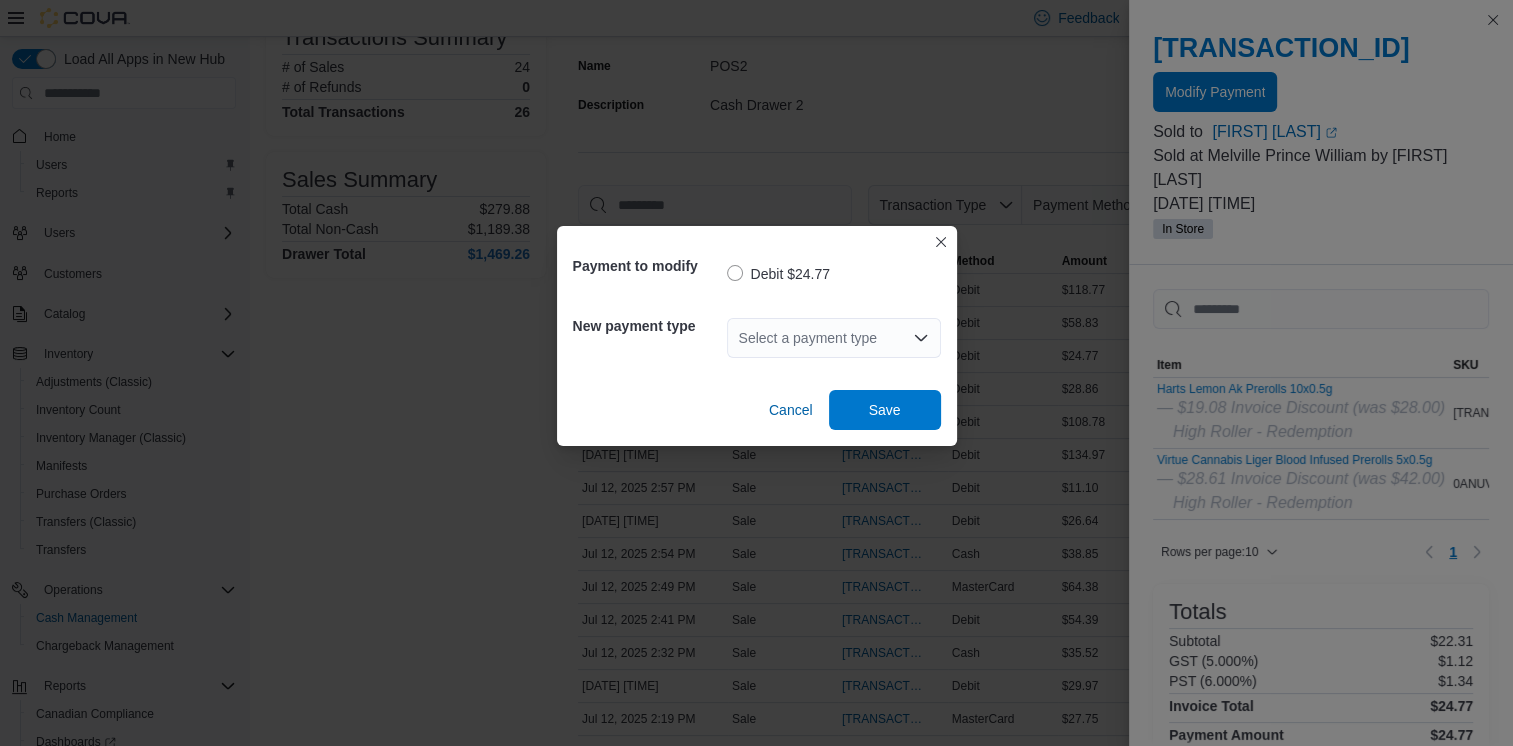 click on "Select a payment type" at bounding box center (834, 338) 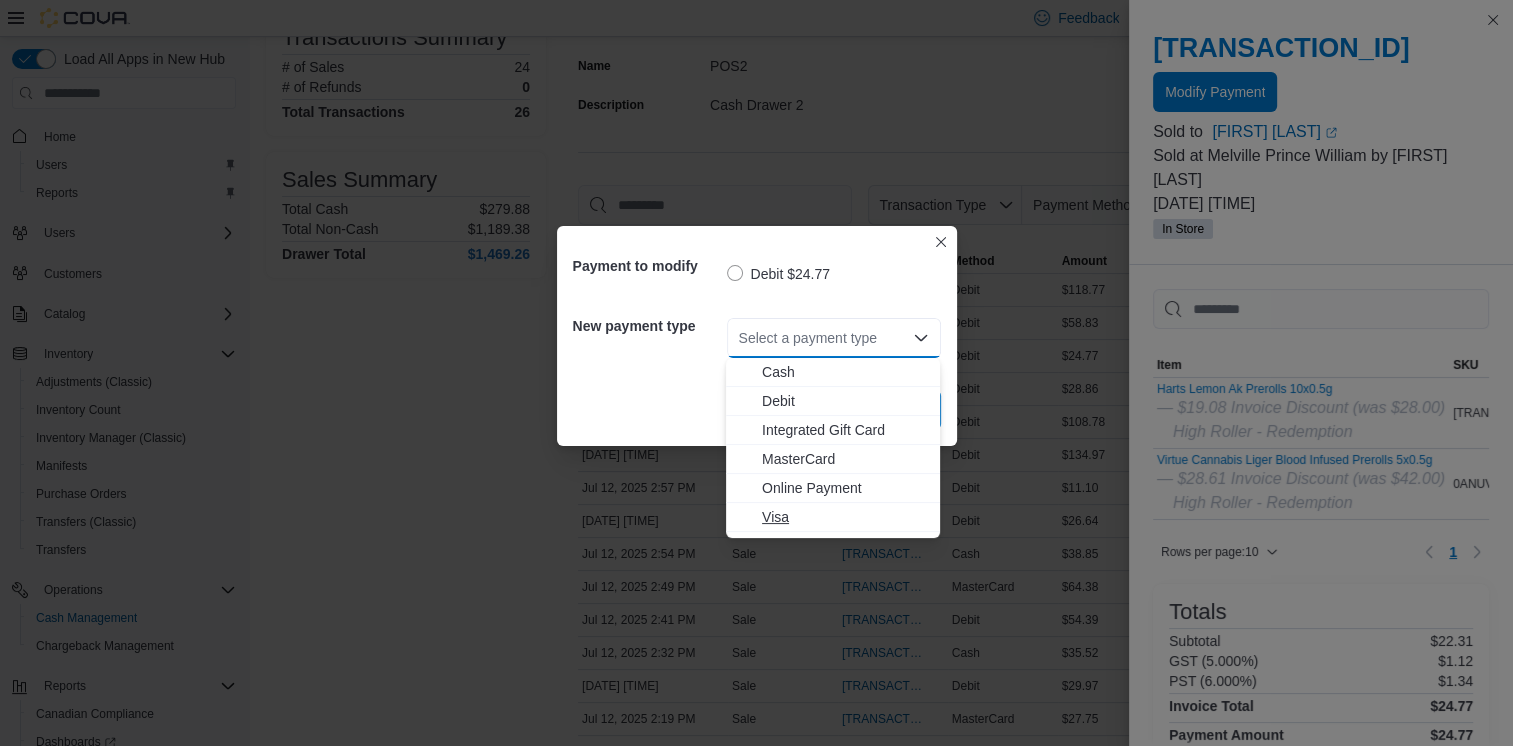 click on "Visa" at bounding box center [845, 517] 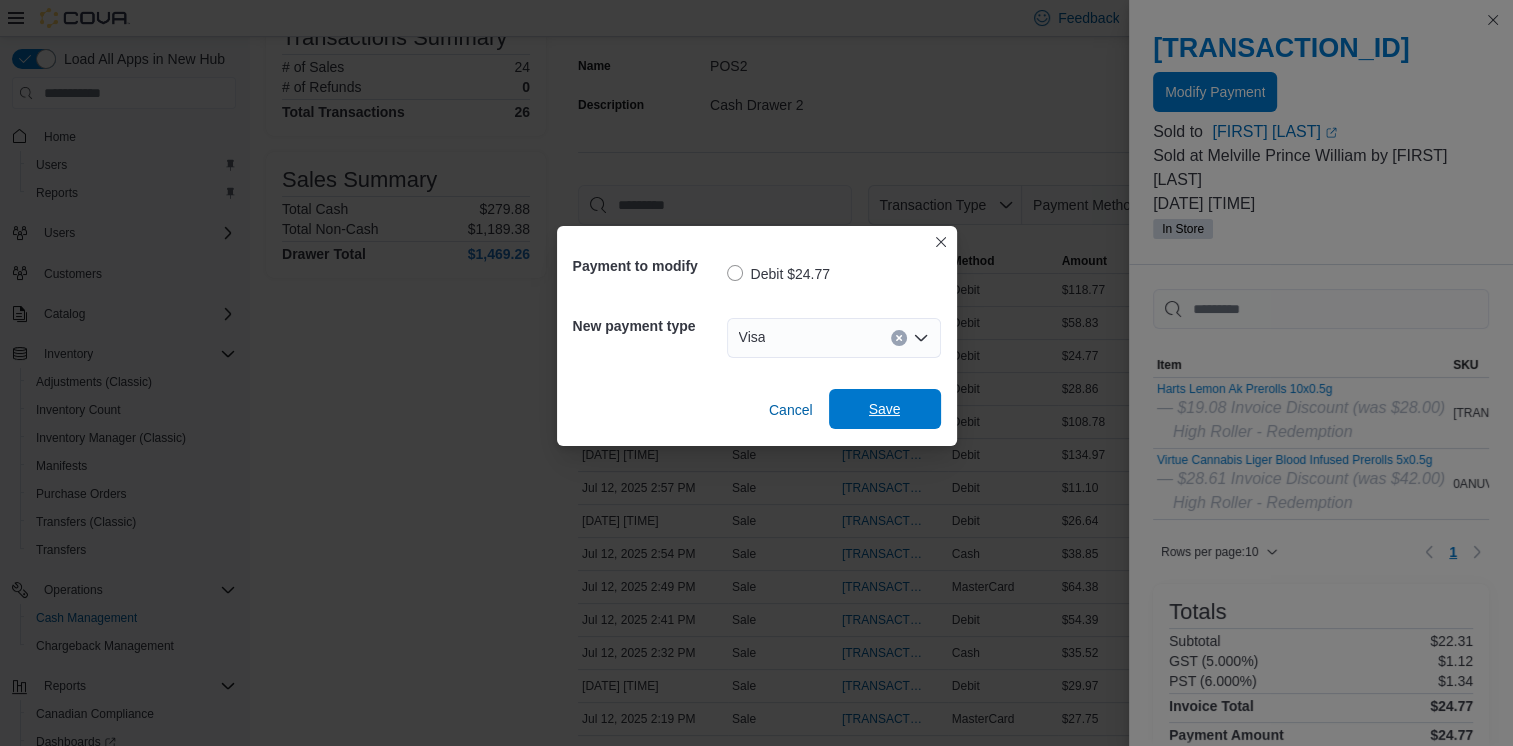 click on "Save" at bounding box center [885, 409] 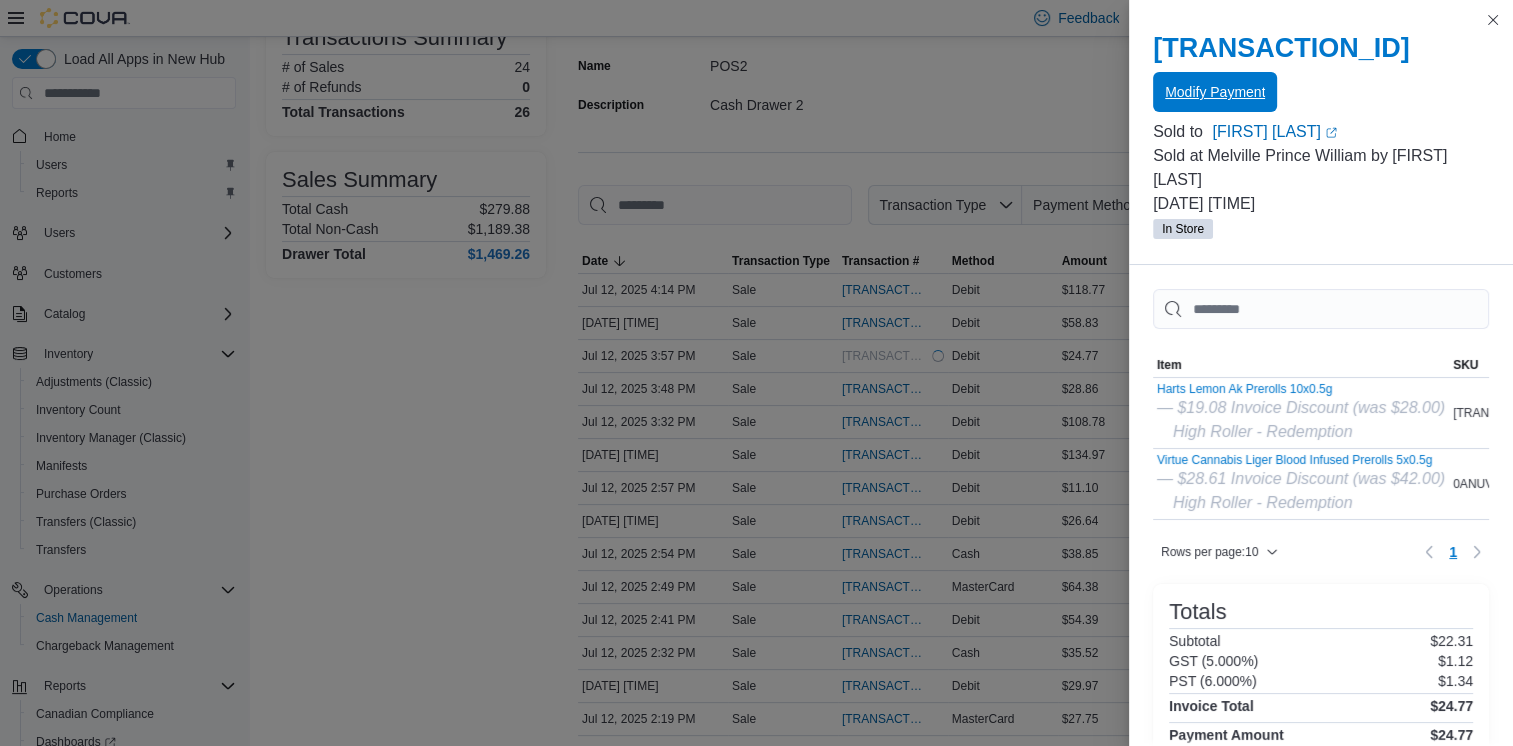 scroll, scrollTop: 0, scrollLeft: 0, axis: both 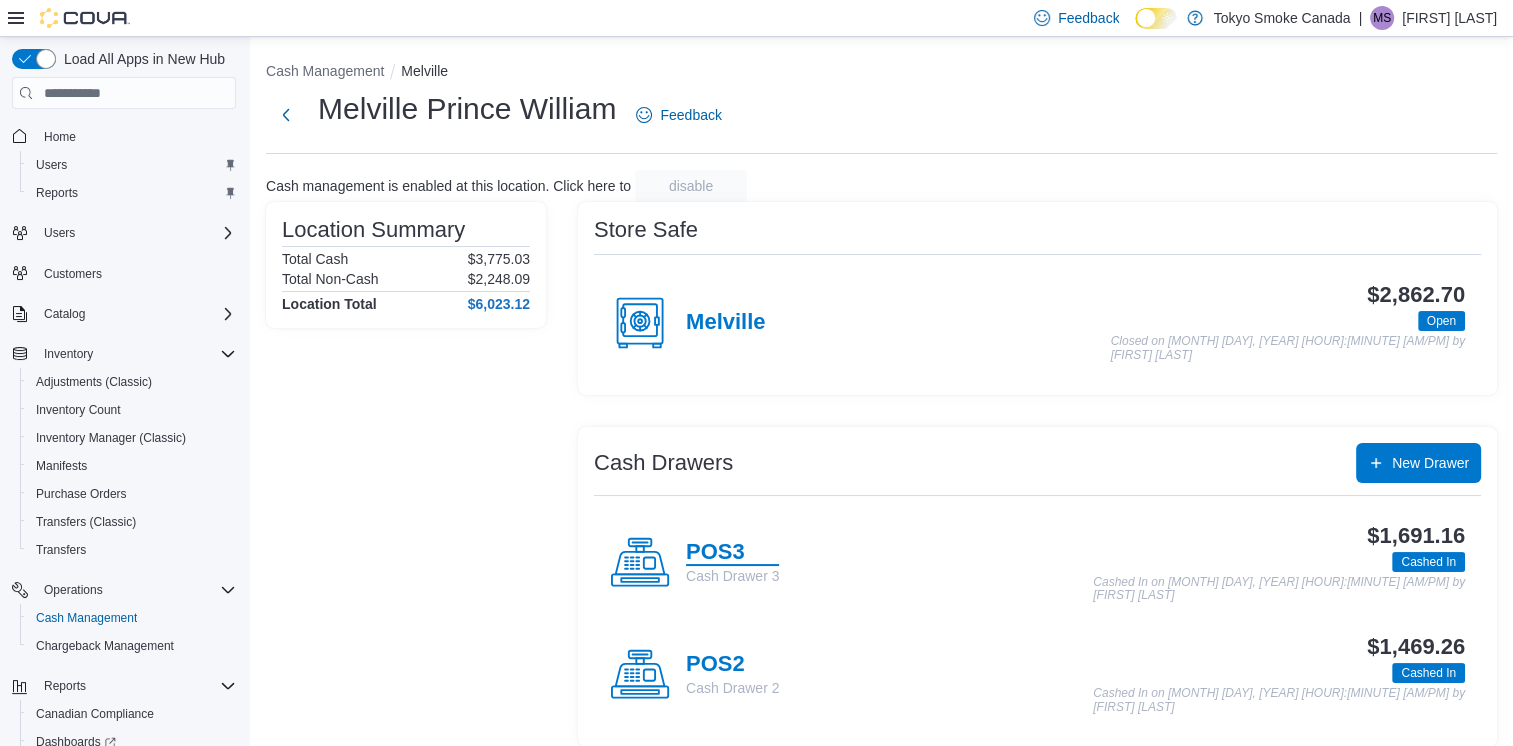 click on "POS3" at bounding box center [732, 553] 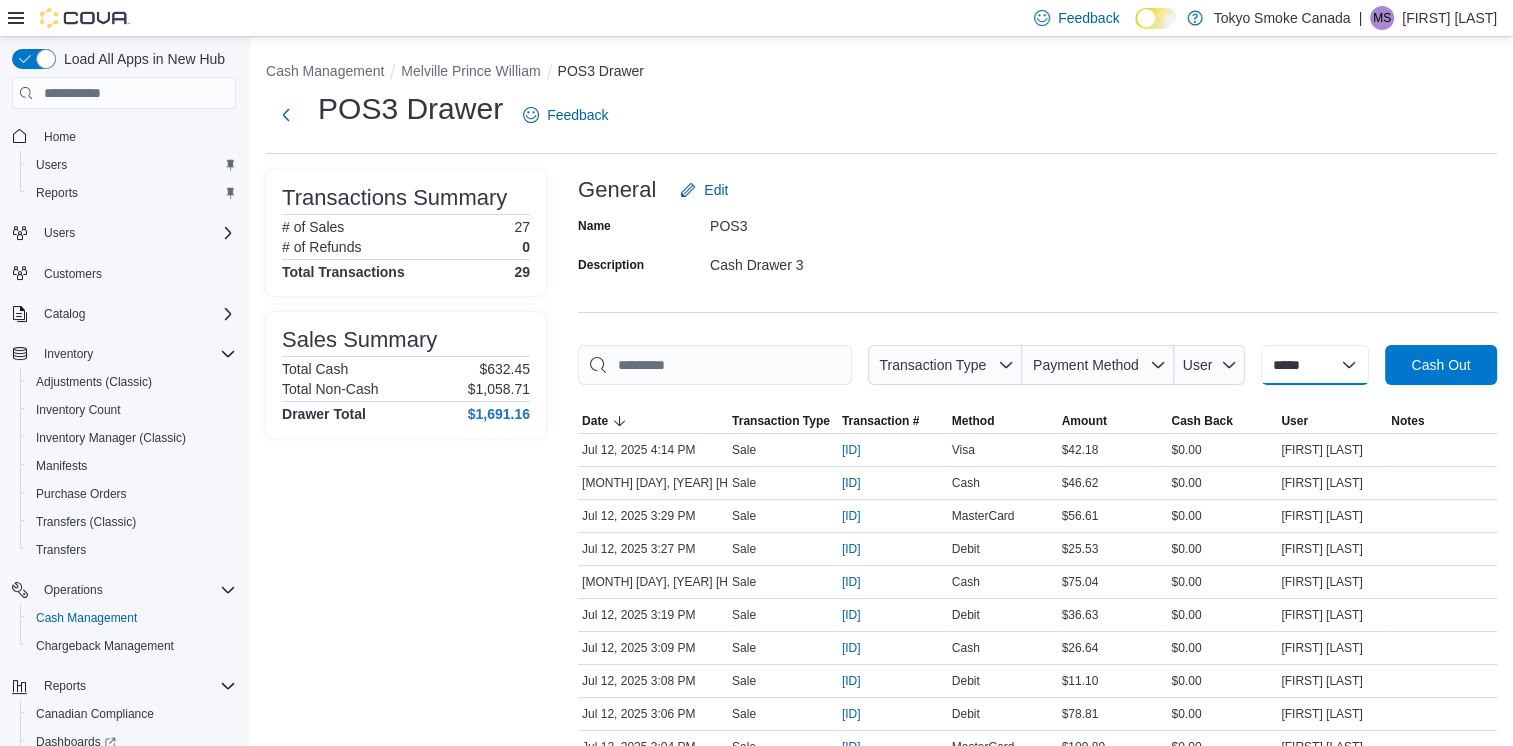 click on "**********" at bounding box center (1315, 365) 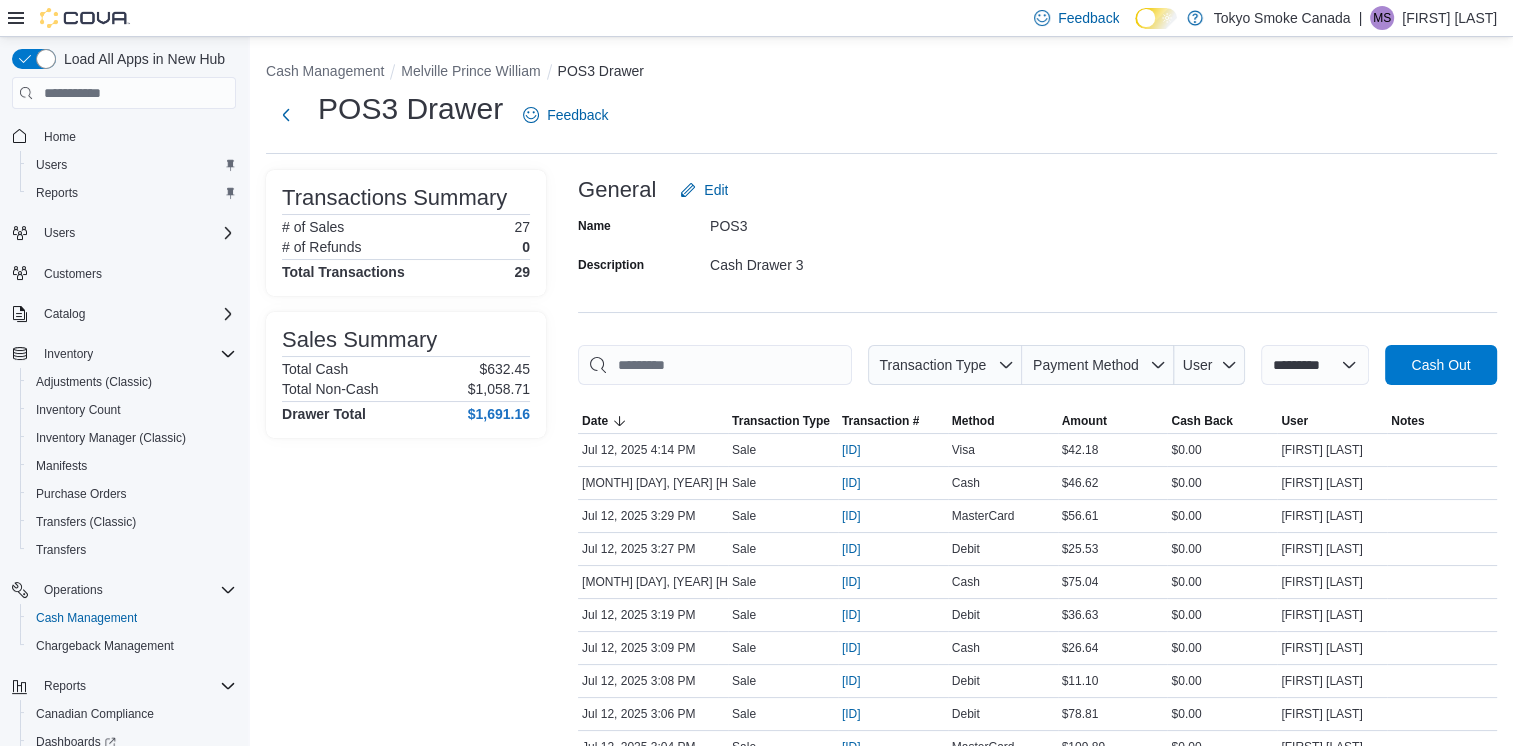 click on "**********" at bounding box center [1315, 365] 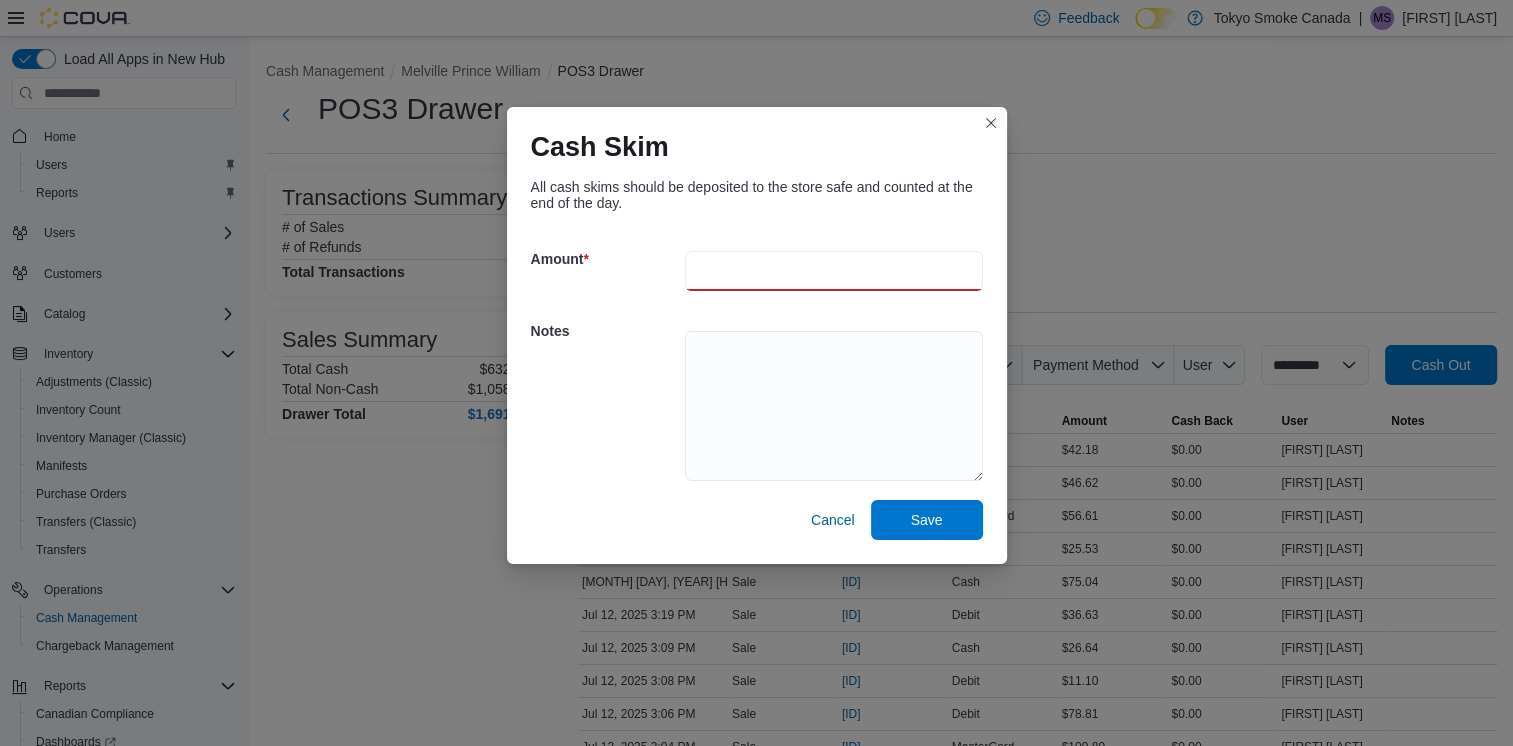 click at bounding box center (834, 271) 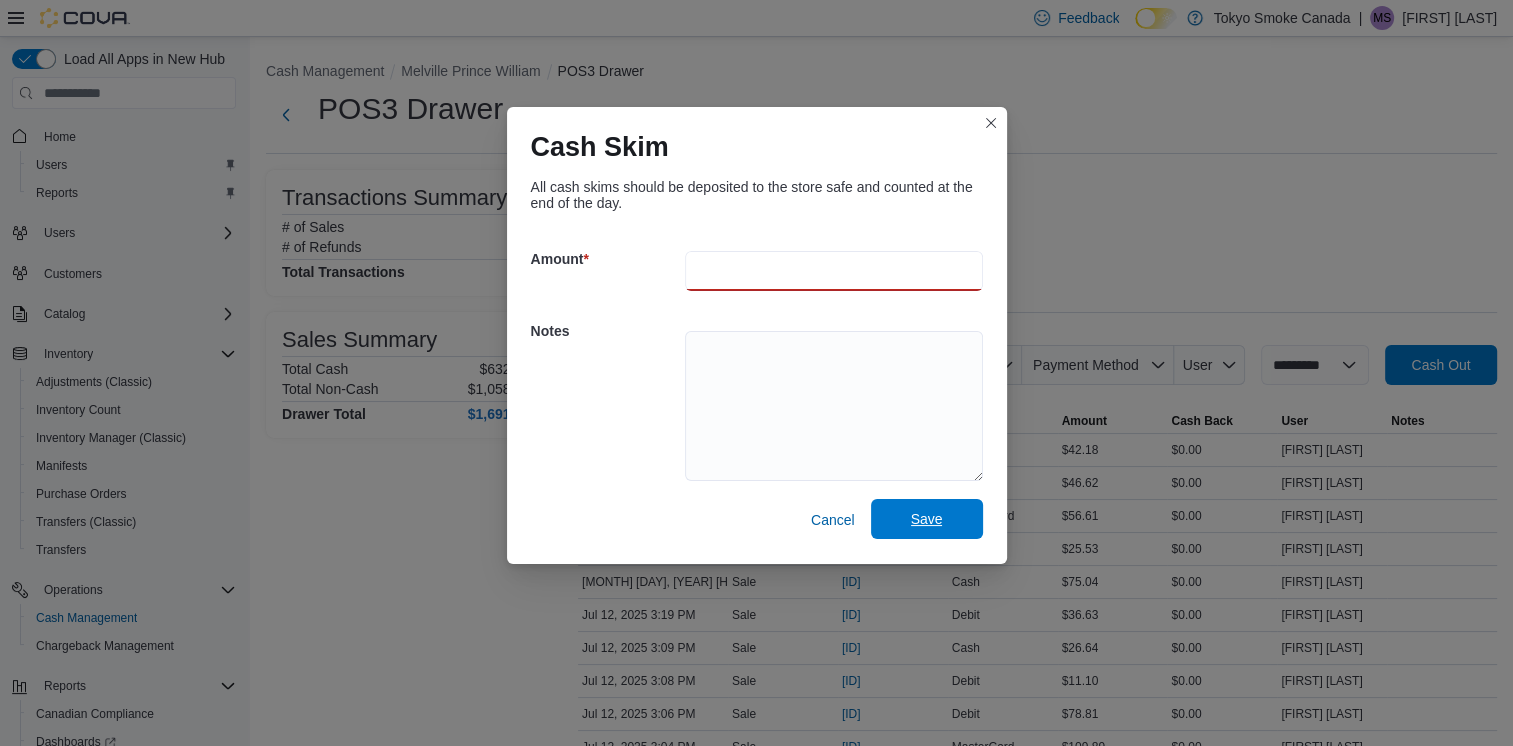 type on "***" 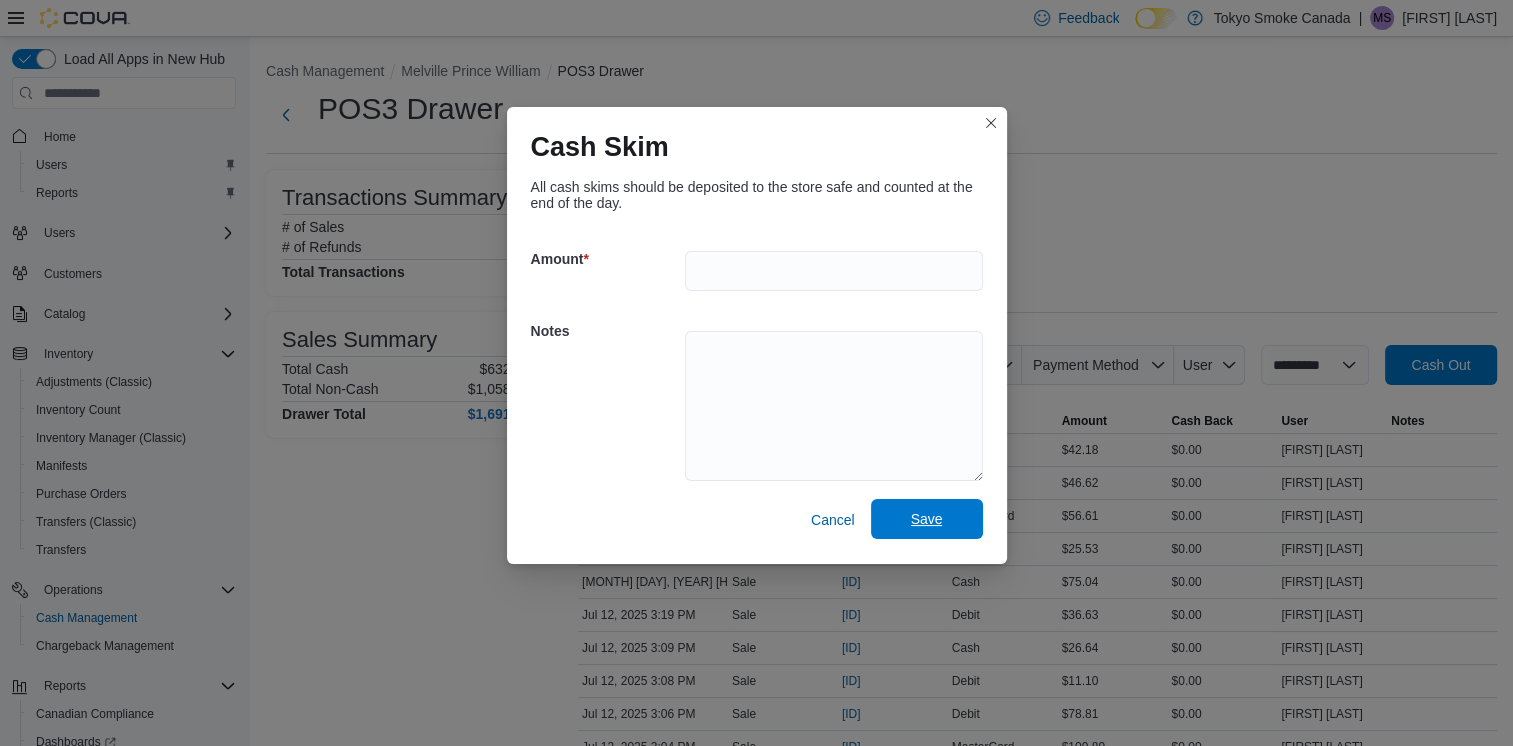 click on "Save" at bounding box center (927, 519) 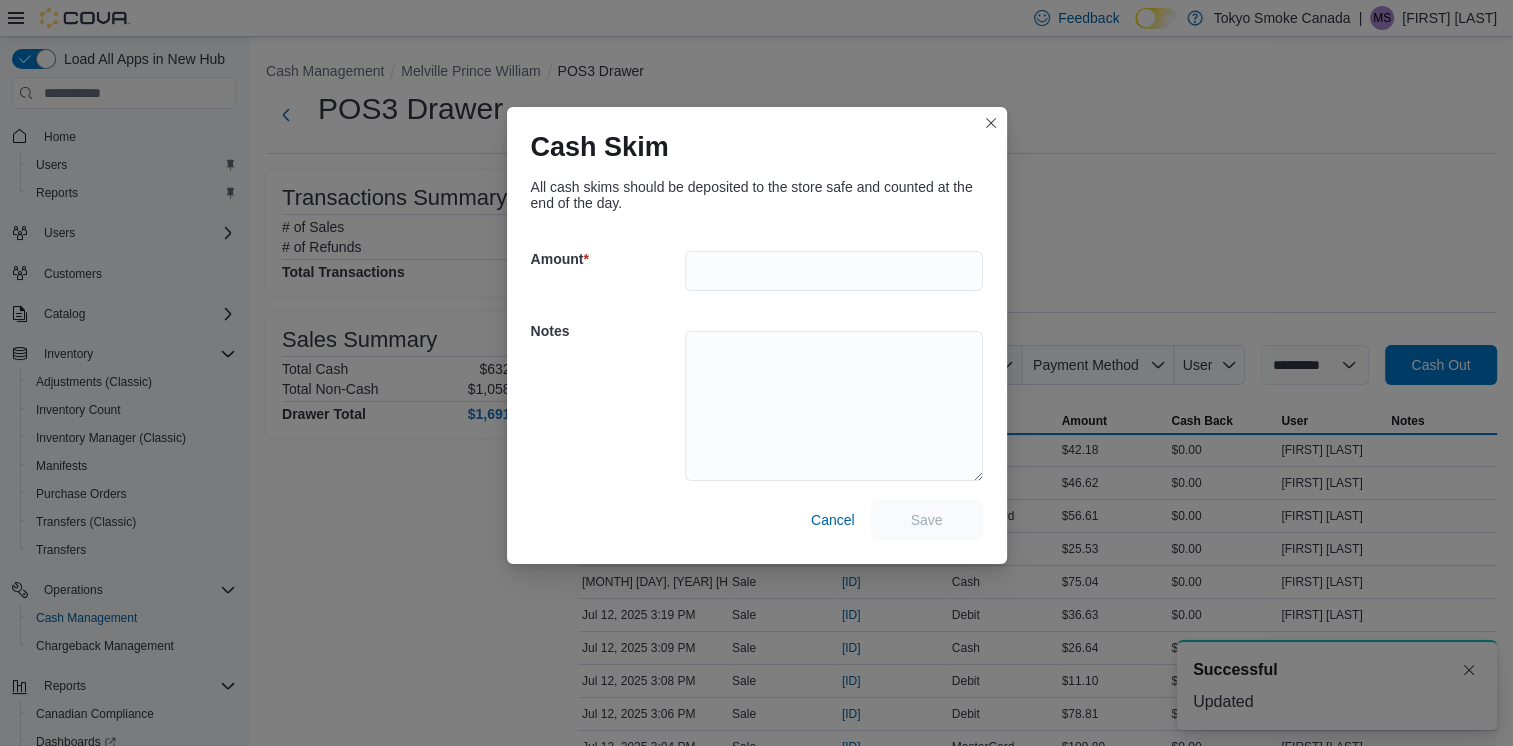 scroll, scrollTop: 0, scrollLeft: 0, axis: both 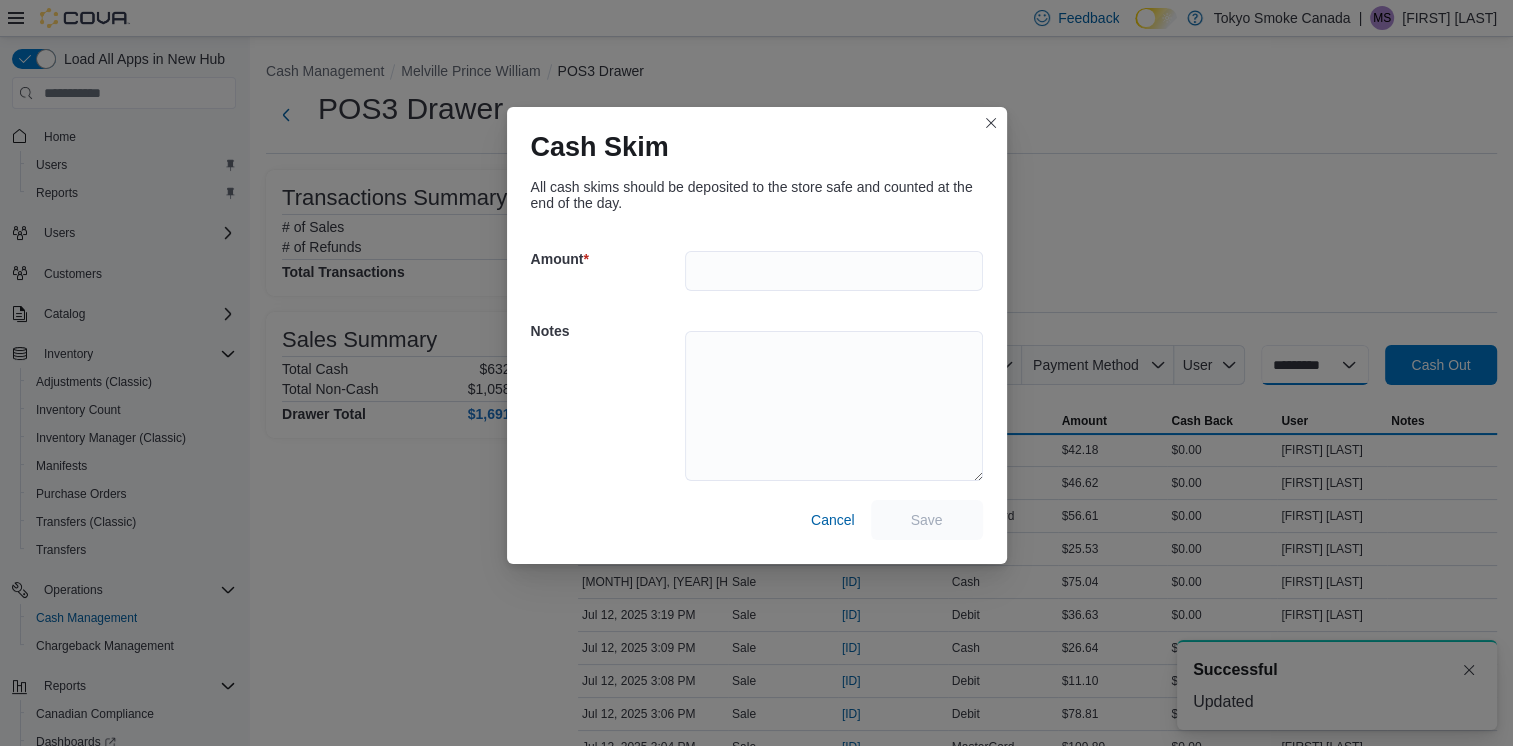 select 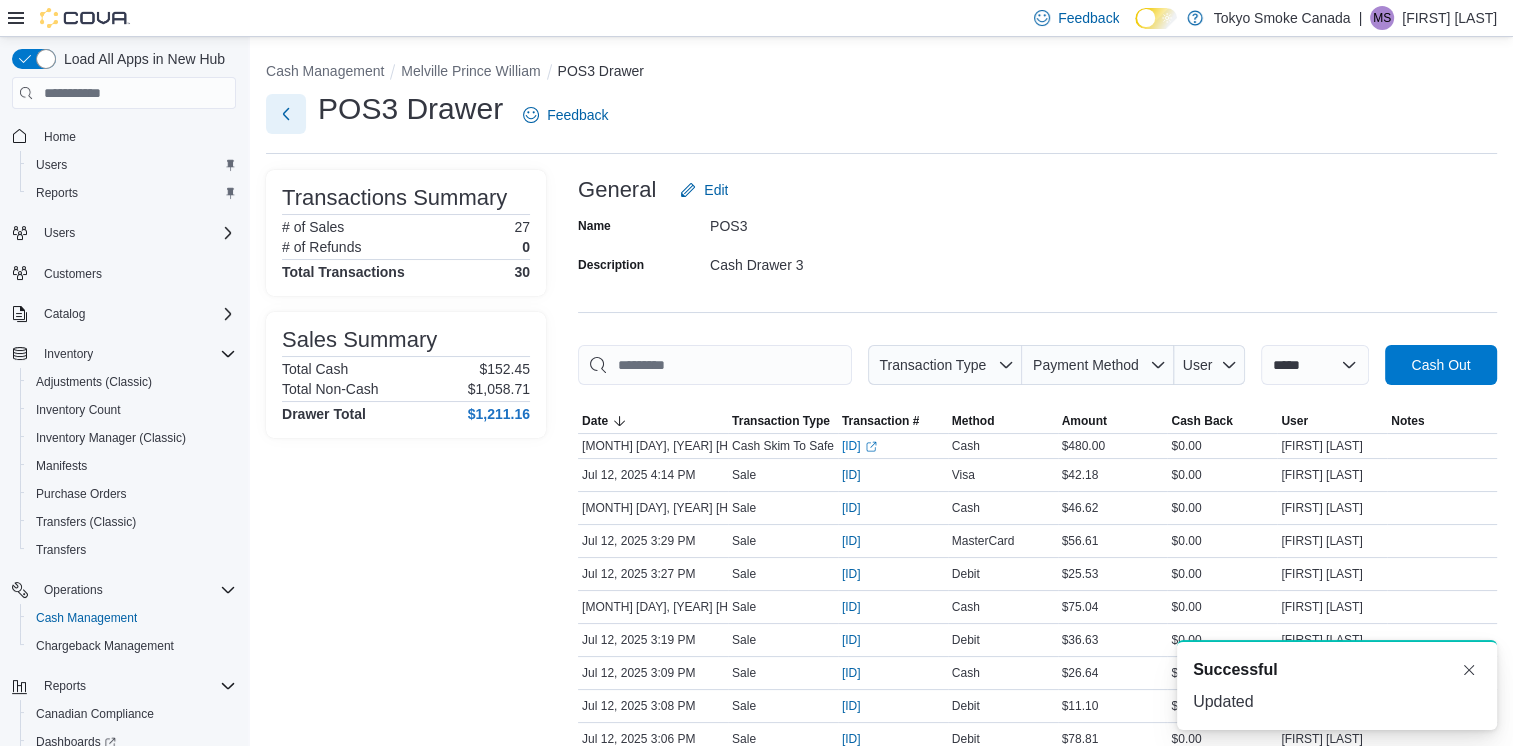 click at bounding box center (286, 114) 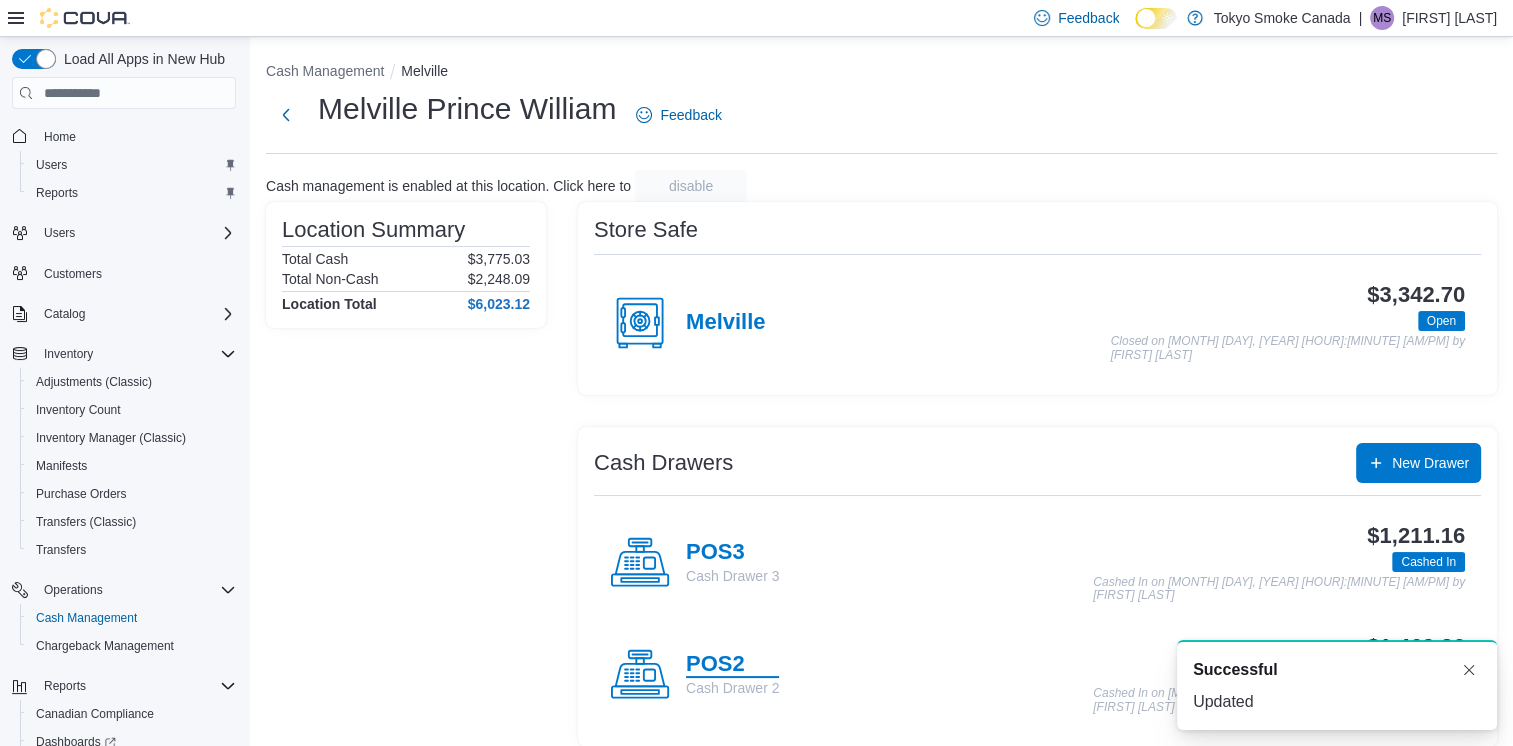 click on "POS2" at bounding box center [732, 665] 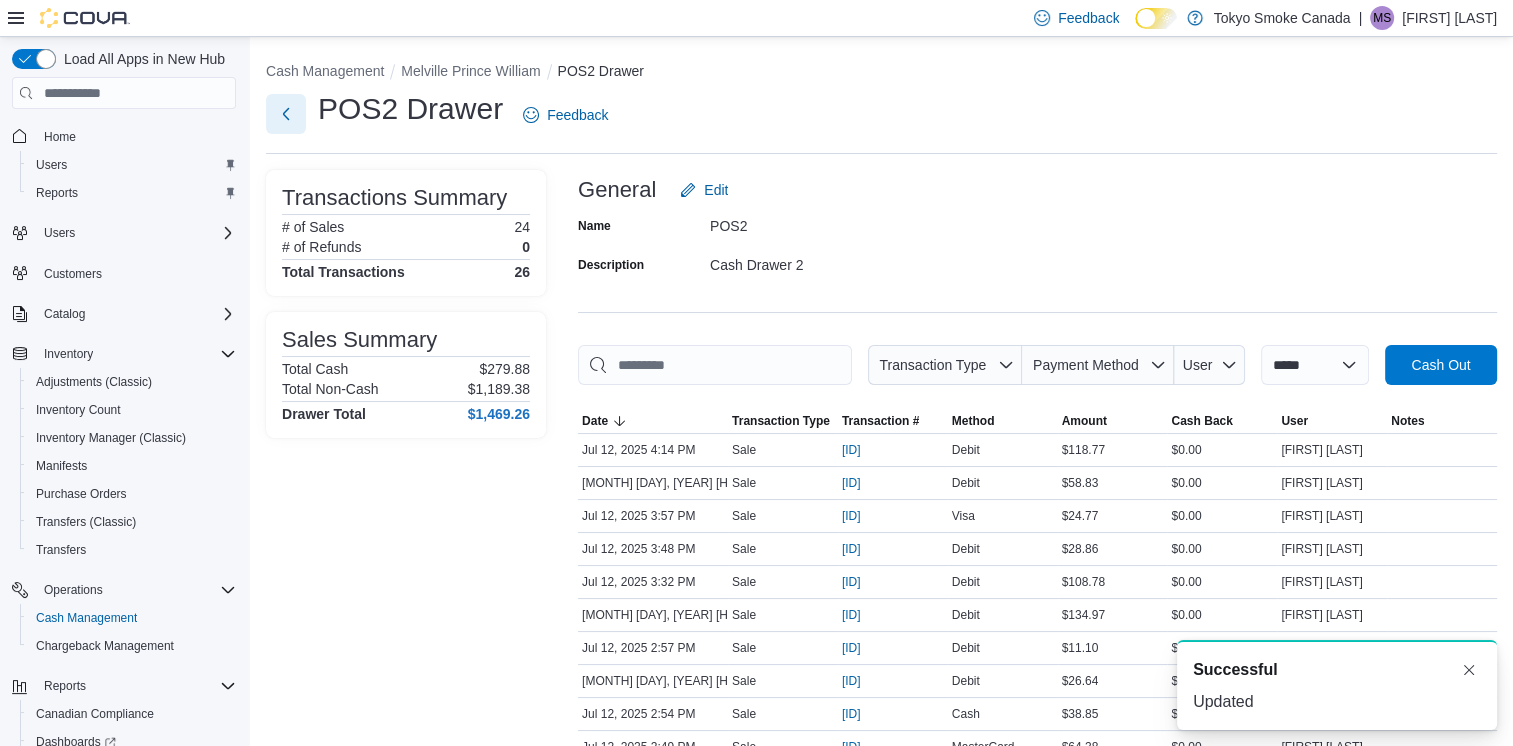 click at bounding box center [286, 114] 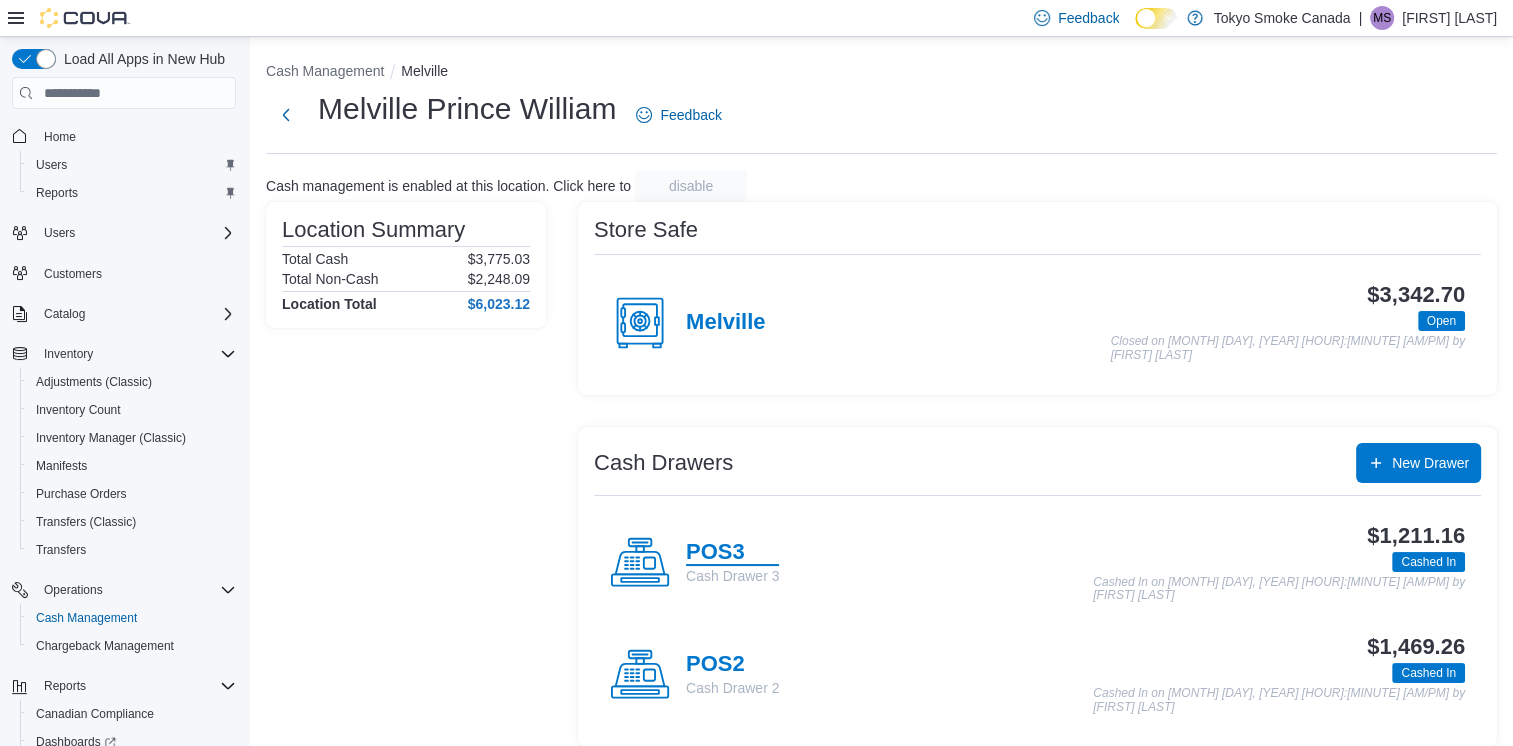 click on "POS3" at bounding box center (732, 553) 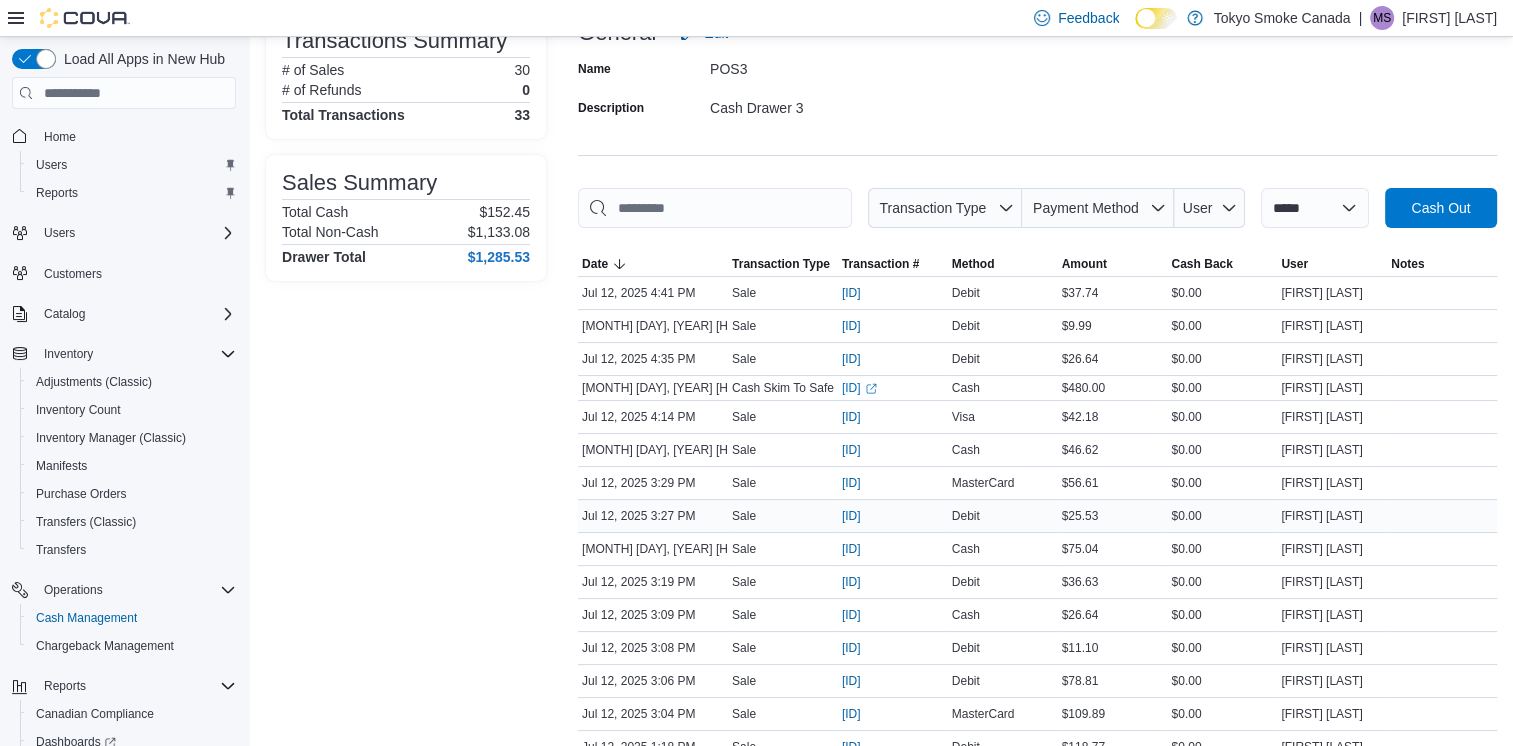 scroll, scrollTop: 200, scrollLeft: 0, axis: vertical 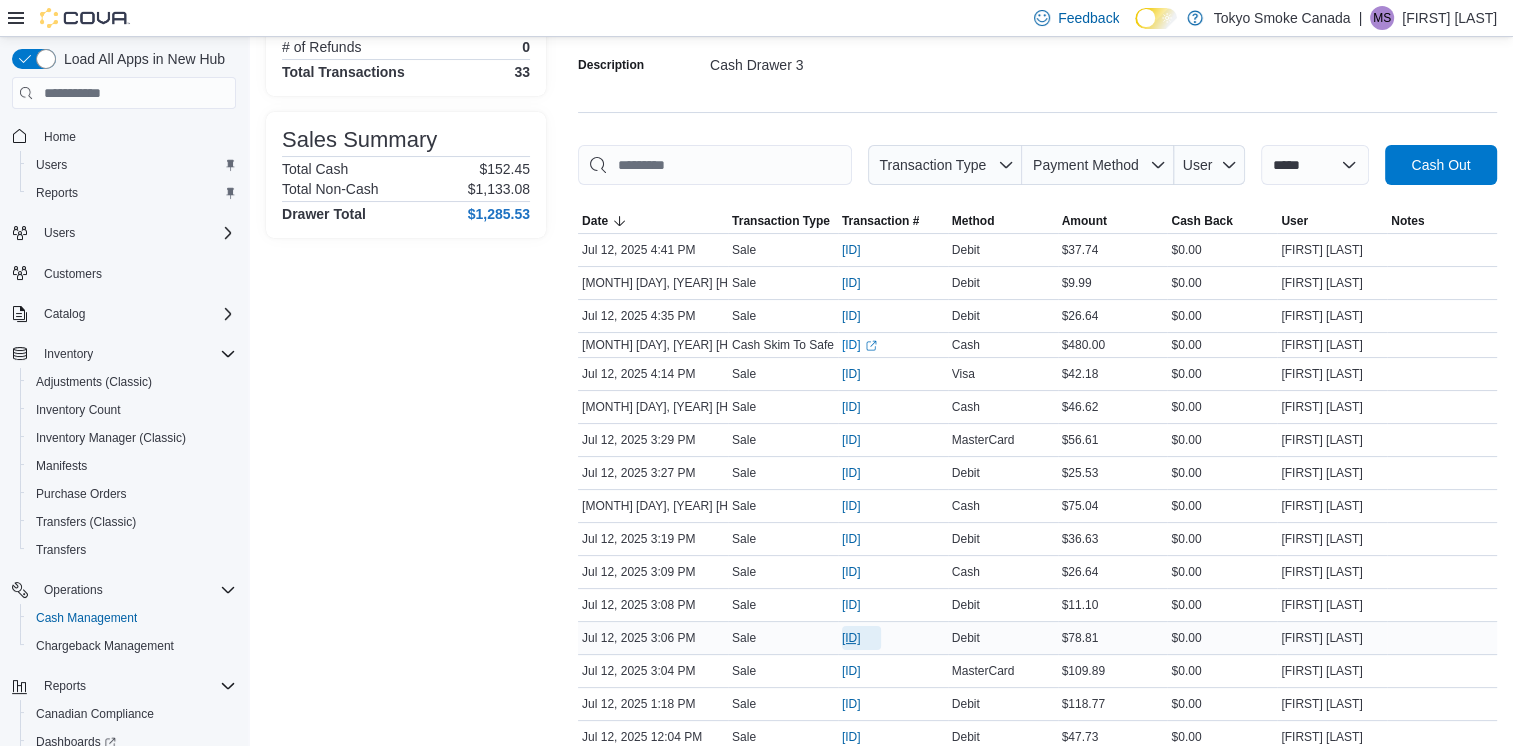 click on "[ID]" at bounding box center (851, 638) 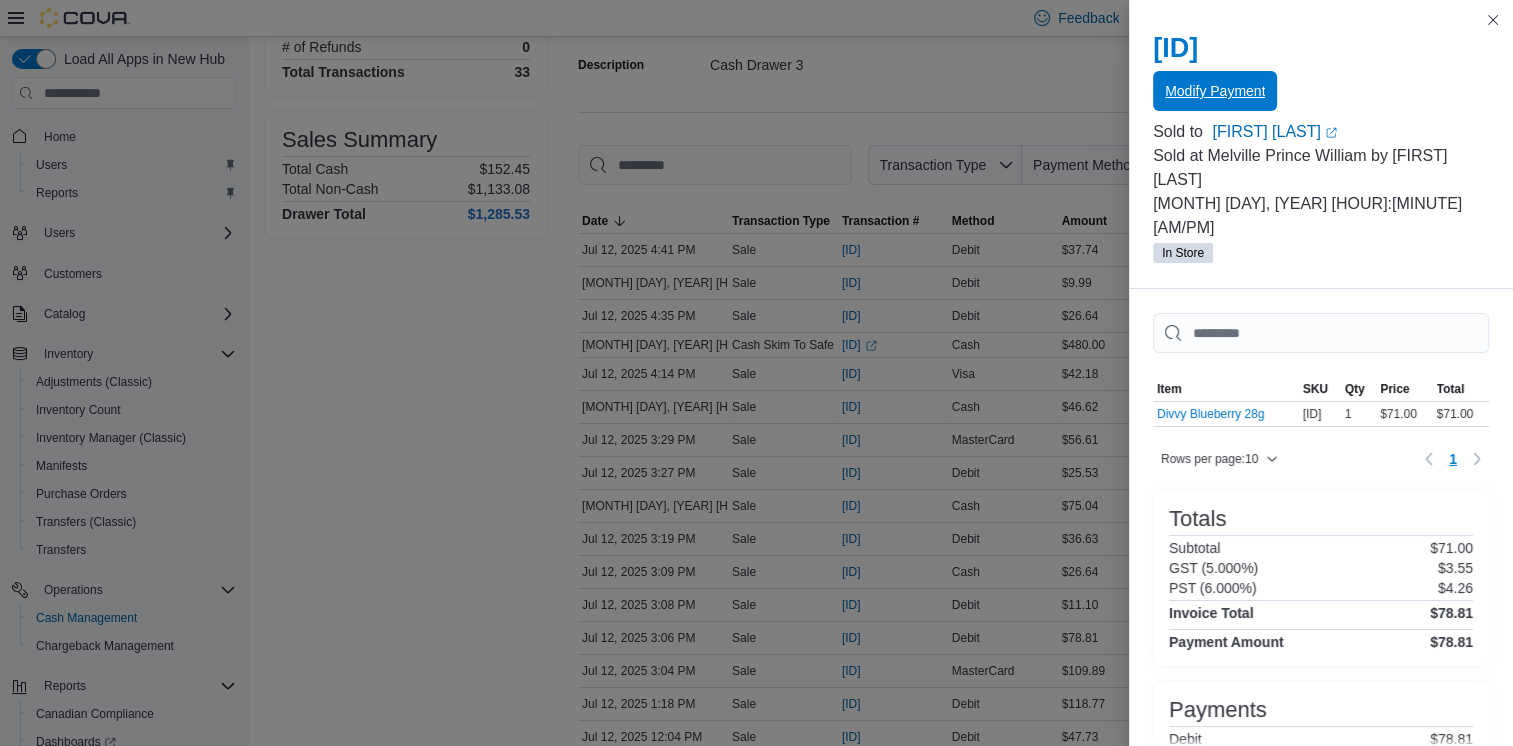 click on "Modify Payment" at bounding box center (1215, 91) 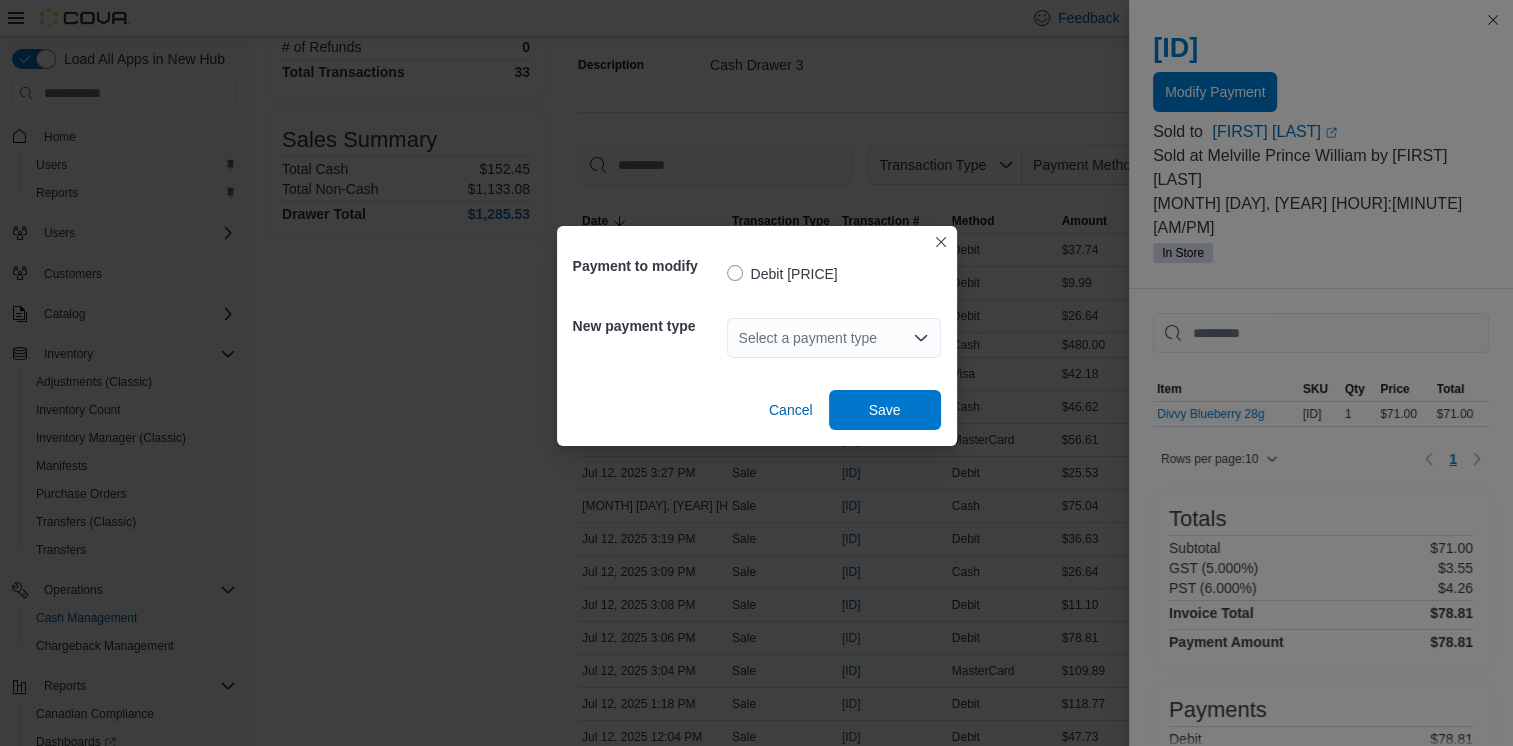 click on "Select a payment type" at bounding box center (834, 338) 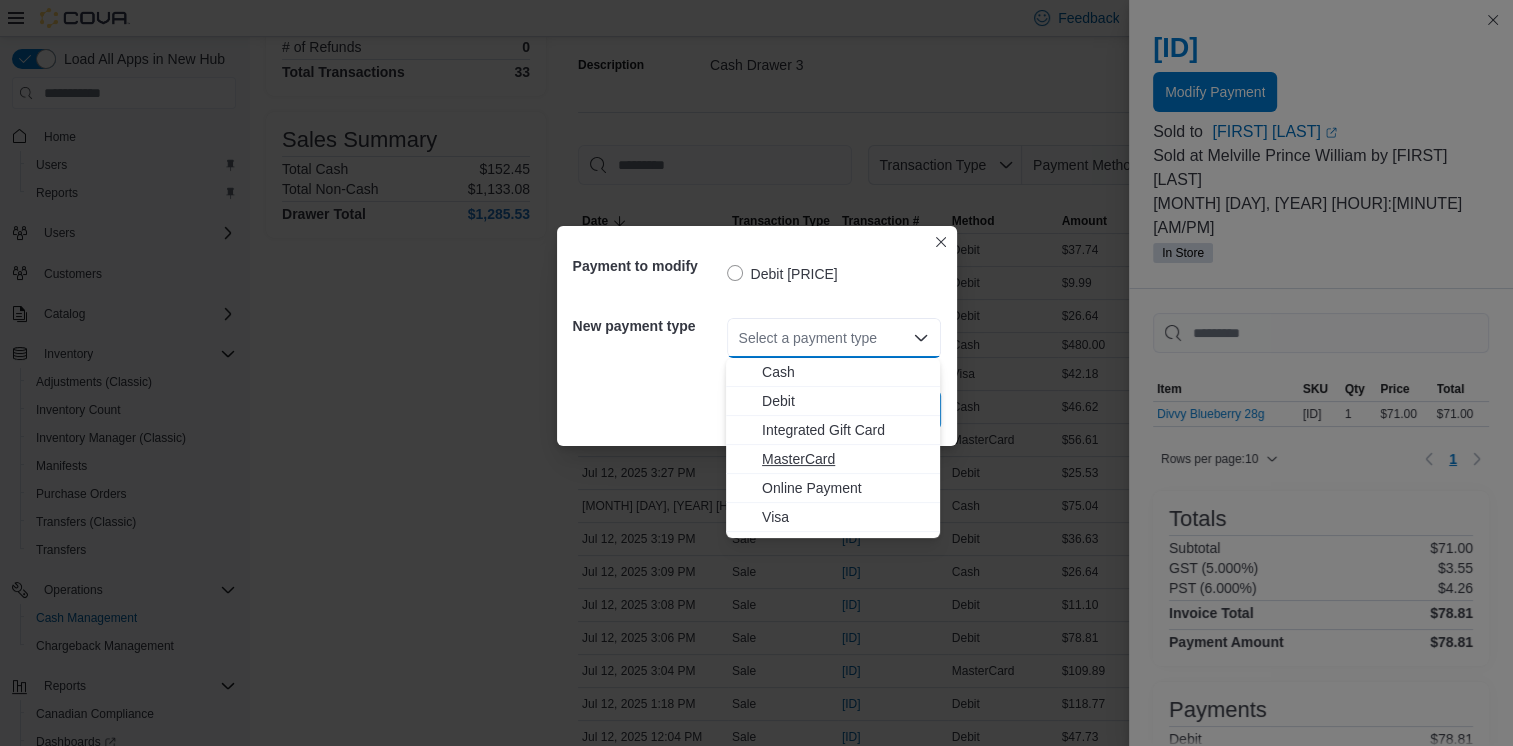 click on "MasterCard" at bounding box center [845, 459] 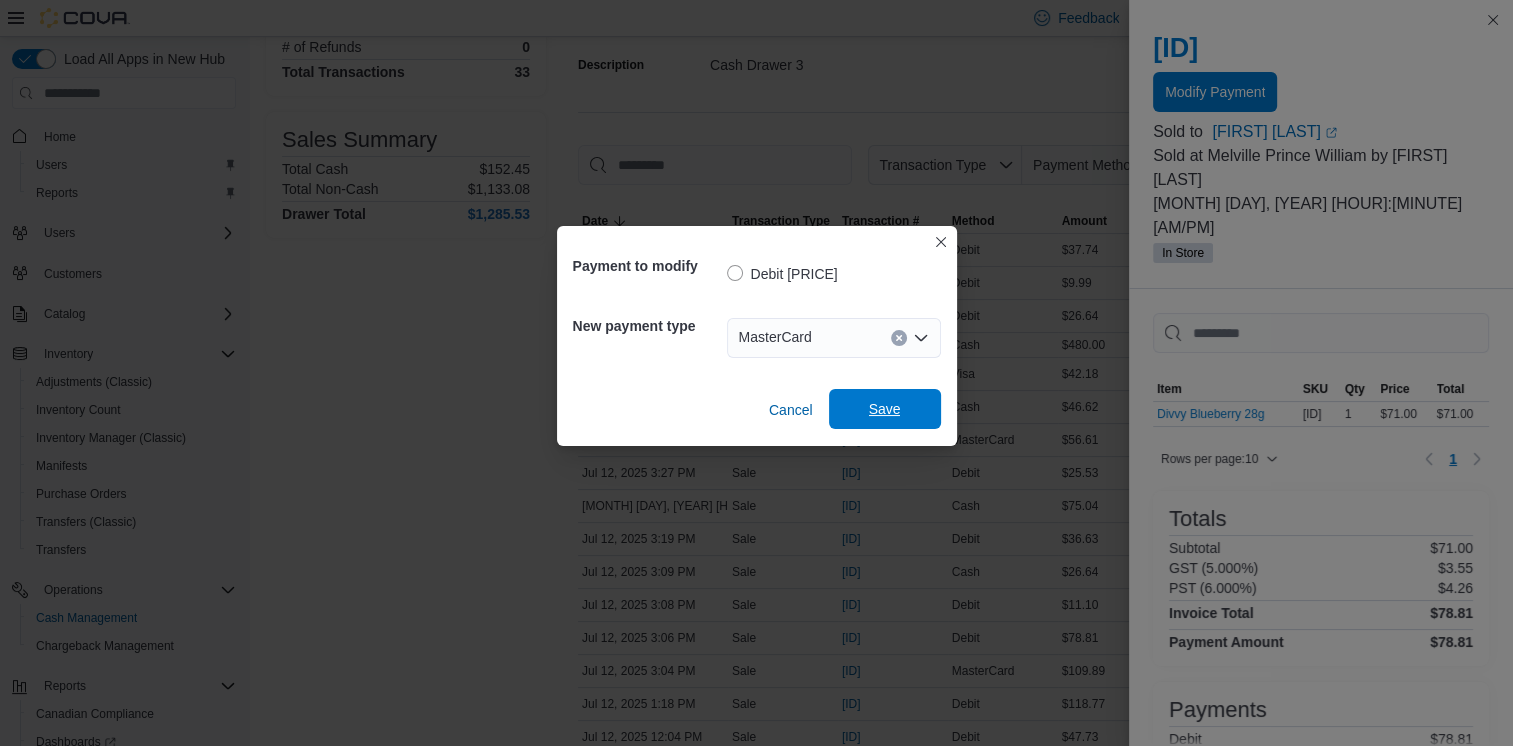 click on "Save" at bounding box center [885, 409] 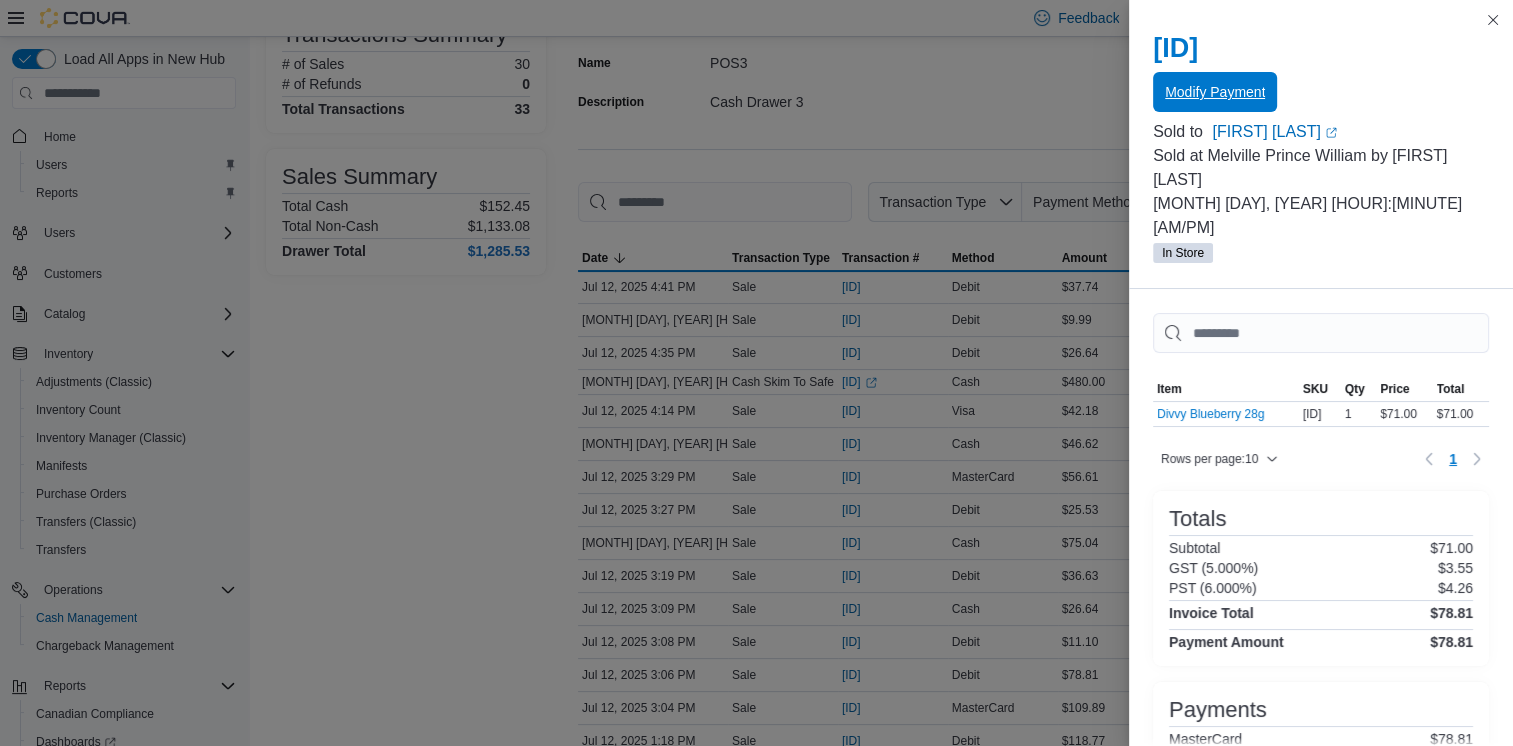 scroll, scrollTop: 0, scrollLeft: 0, axis: both 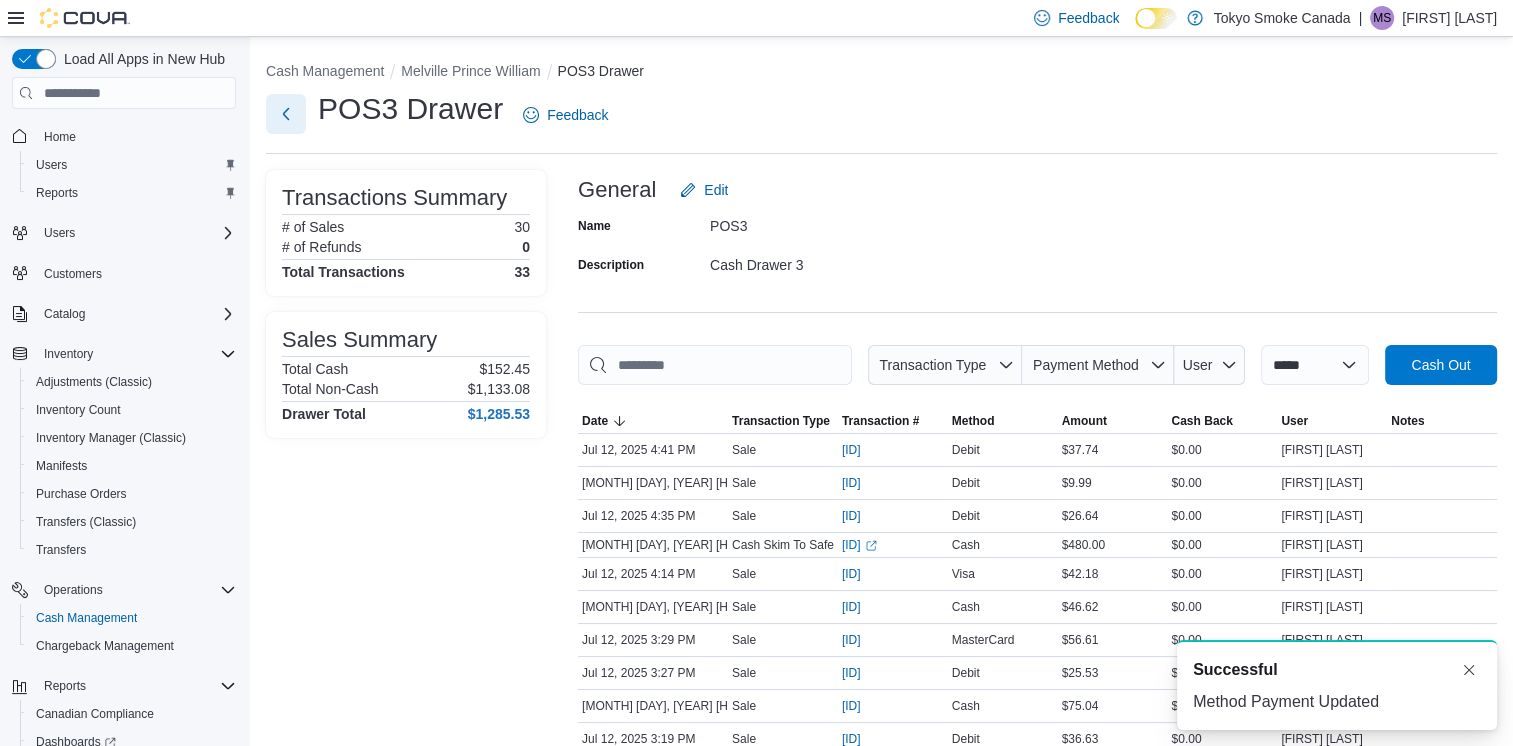 click at bounding box center [286, 114] 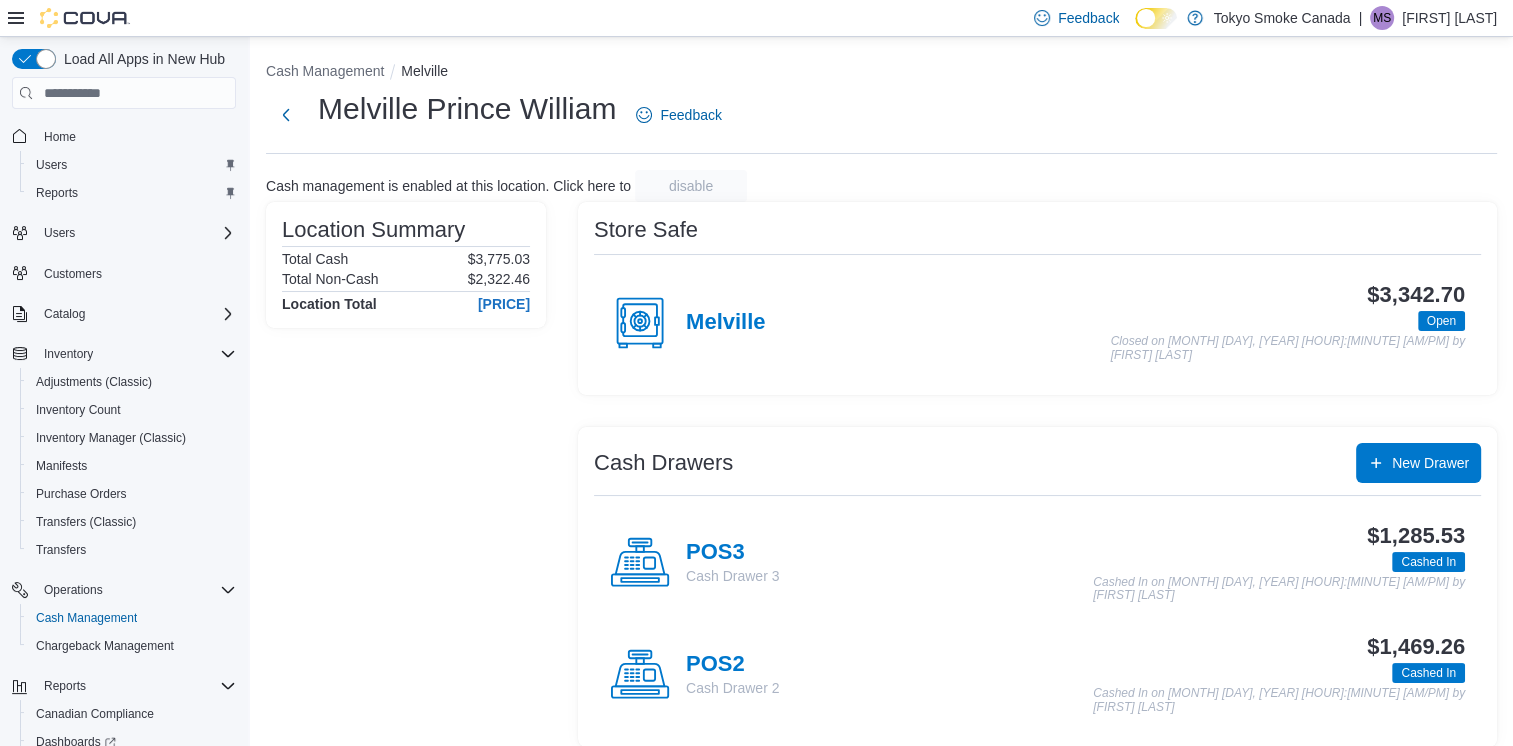click on "POS3" at bounding box center [732, 553] 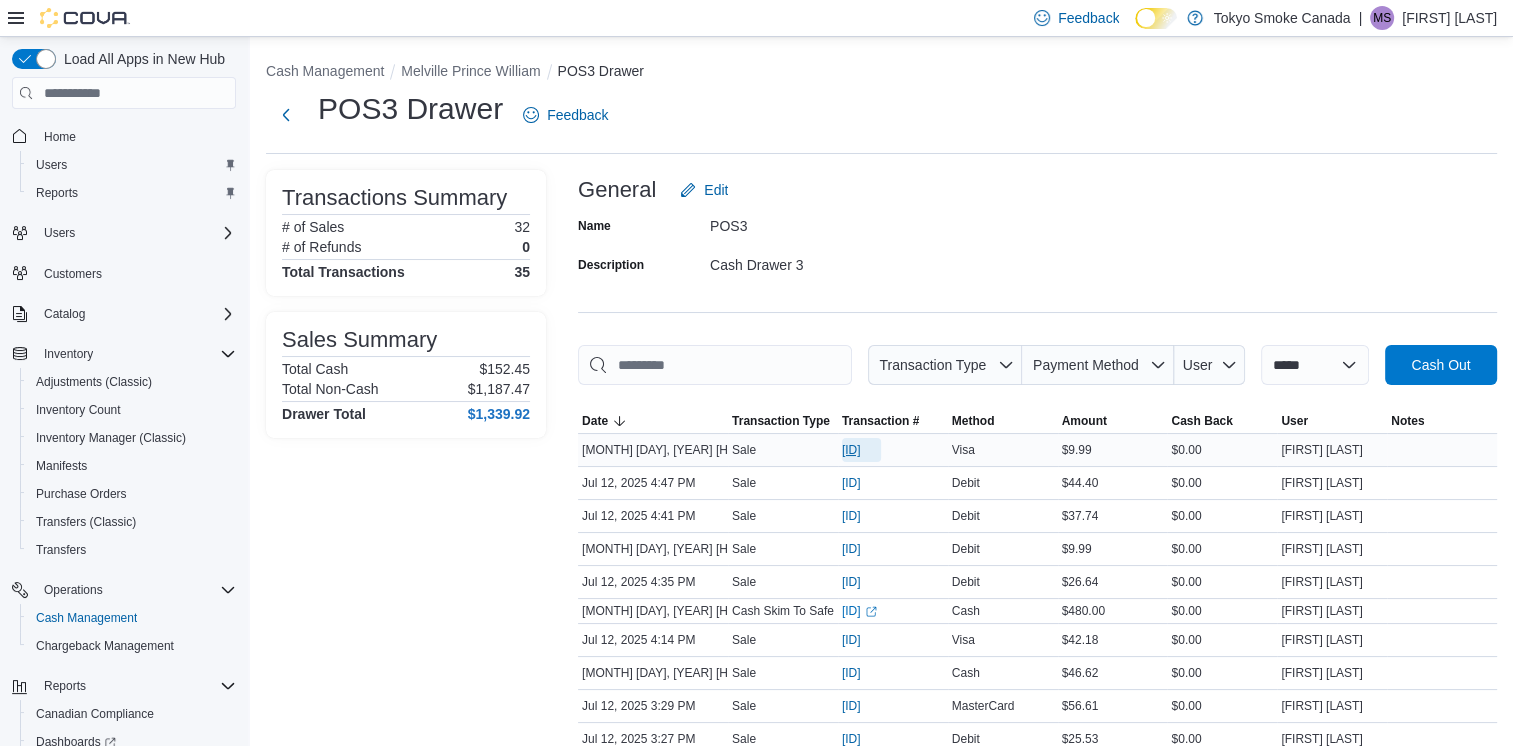 click on "[ID]" at bounding box center [851, 450] 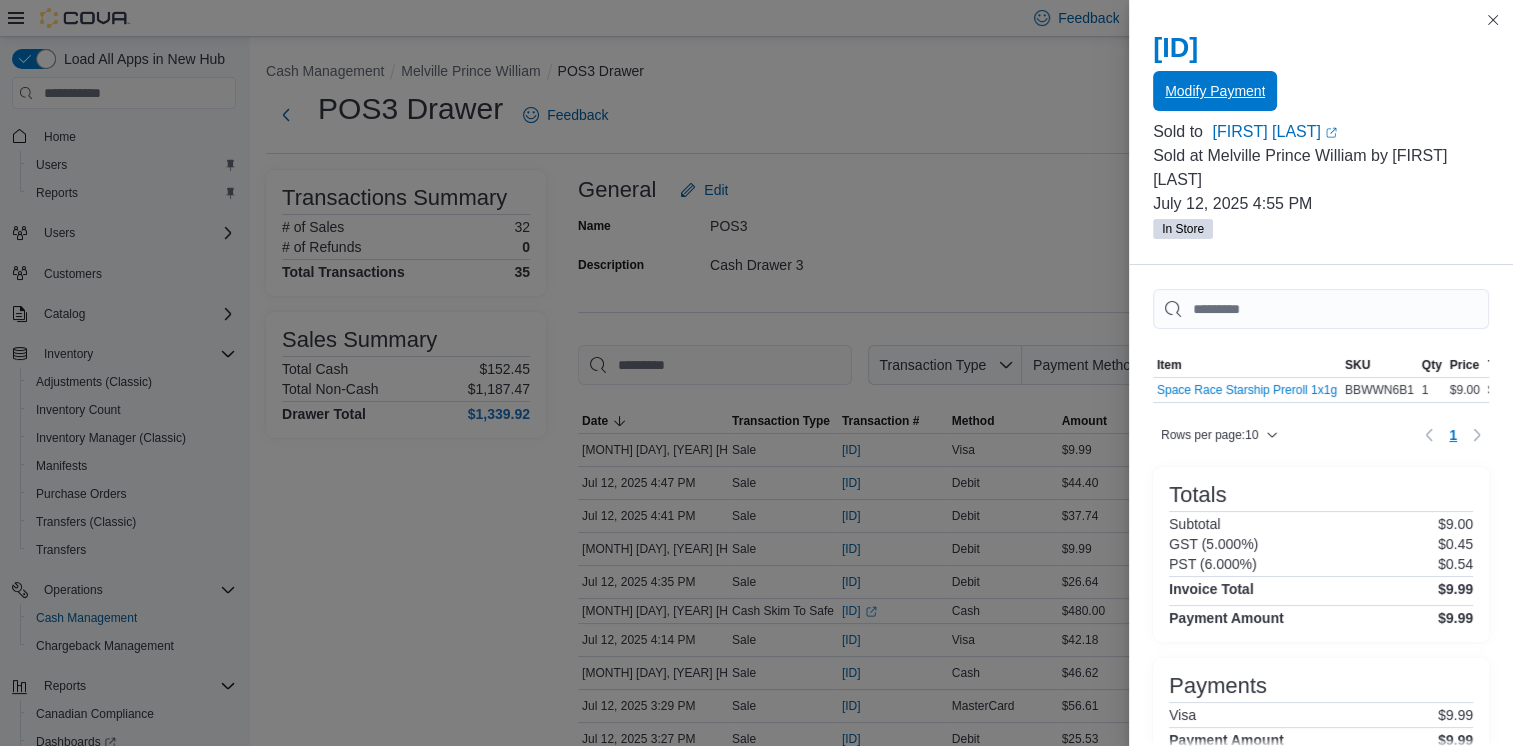 click on "Modify Payment" at bounding box center [1215, 91] 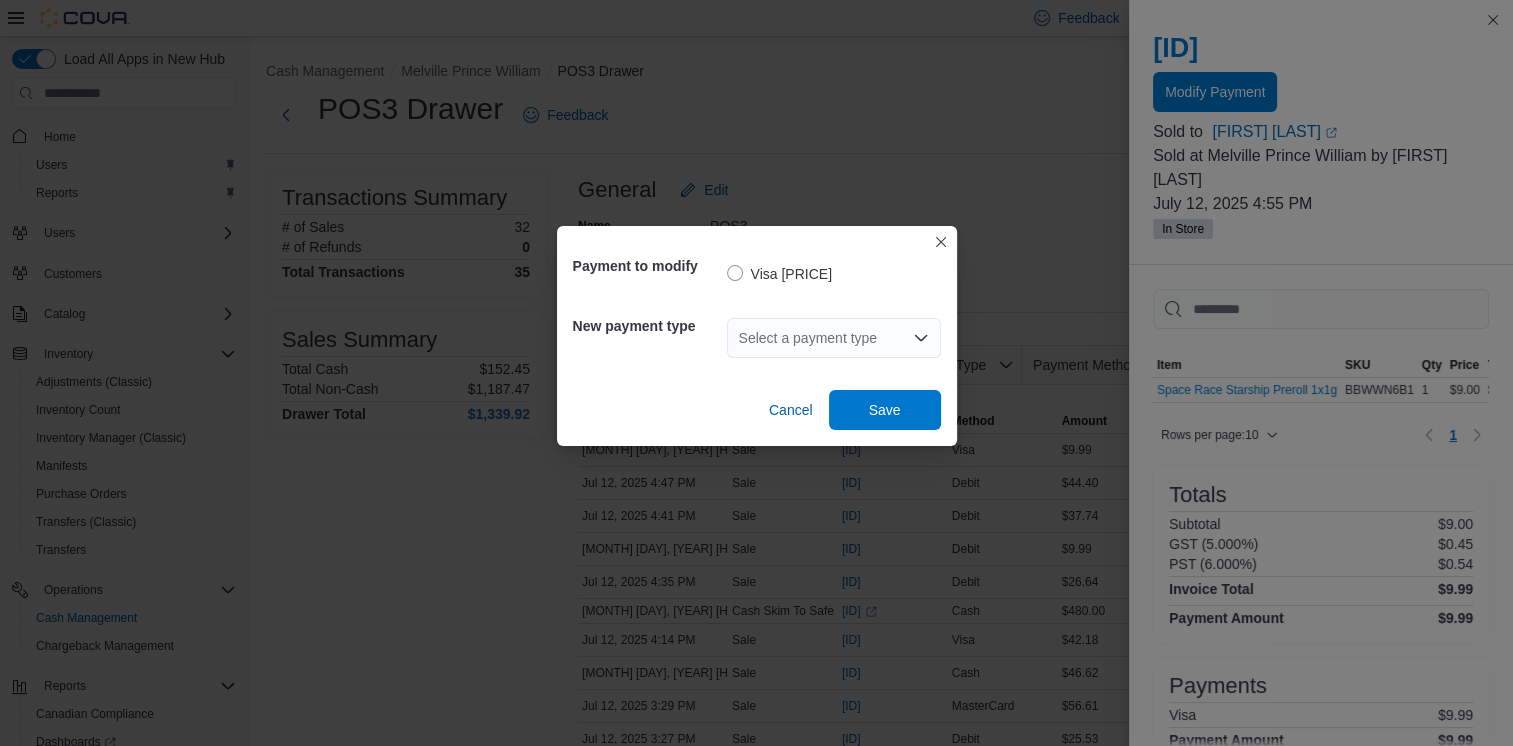 click on "Select a payment type" at bounding box center (834, 338) 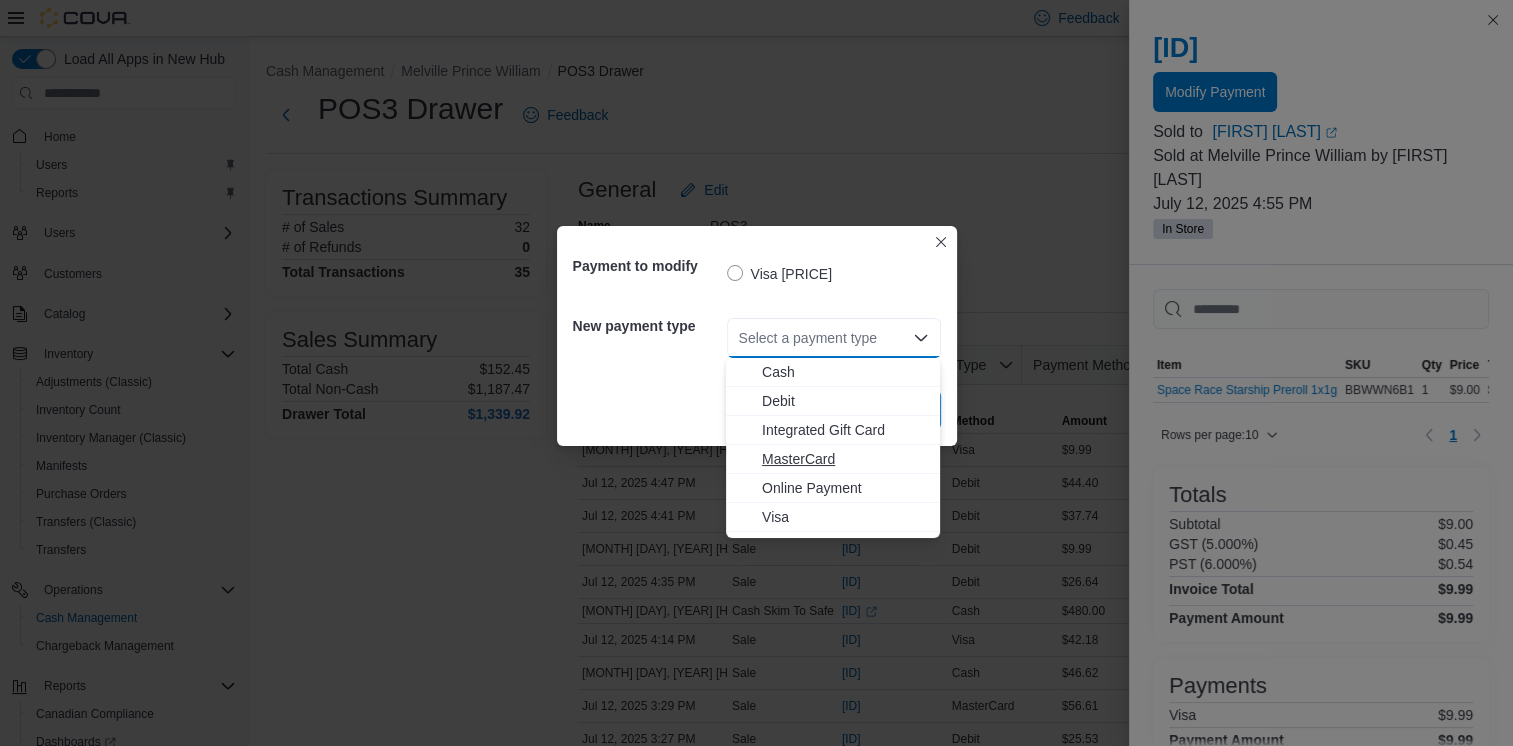 click on "MasterCard" at bounding box center (845, 459) 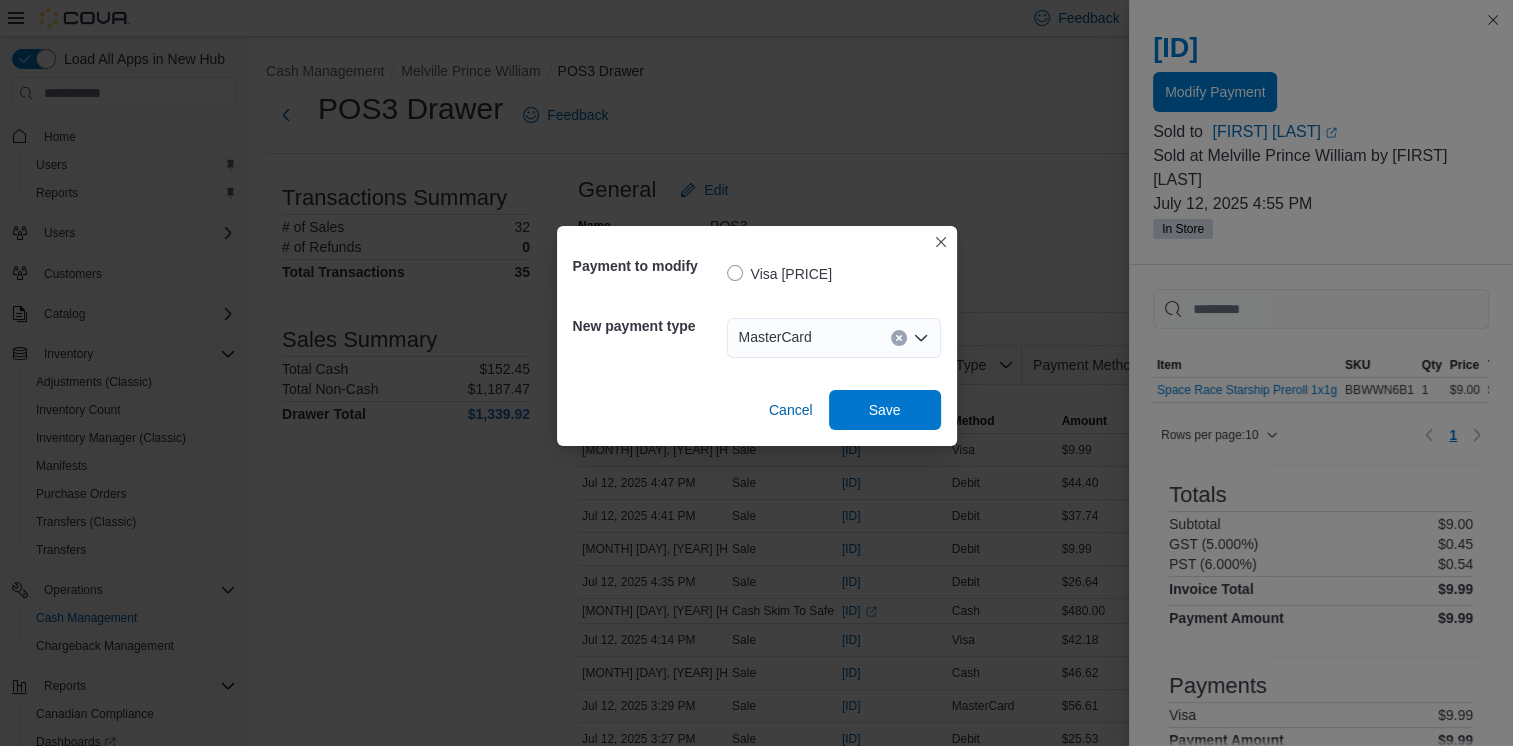 click on "MasterCard" at bounding box center (834, 338) 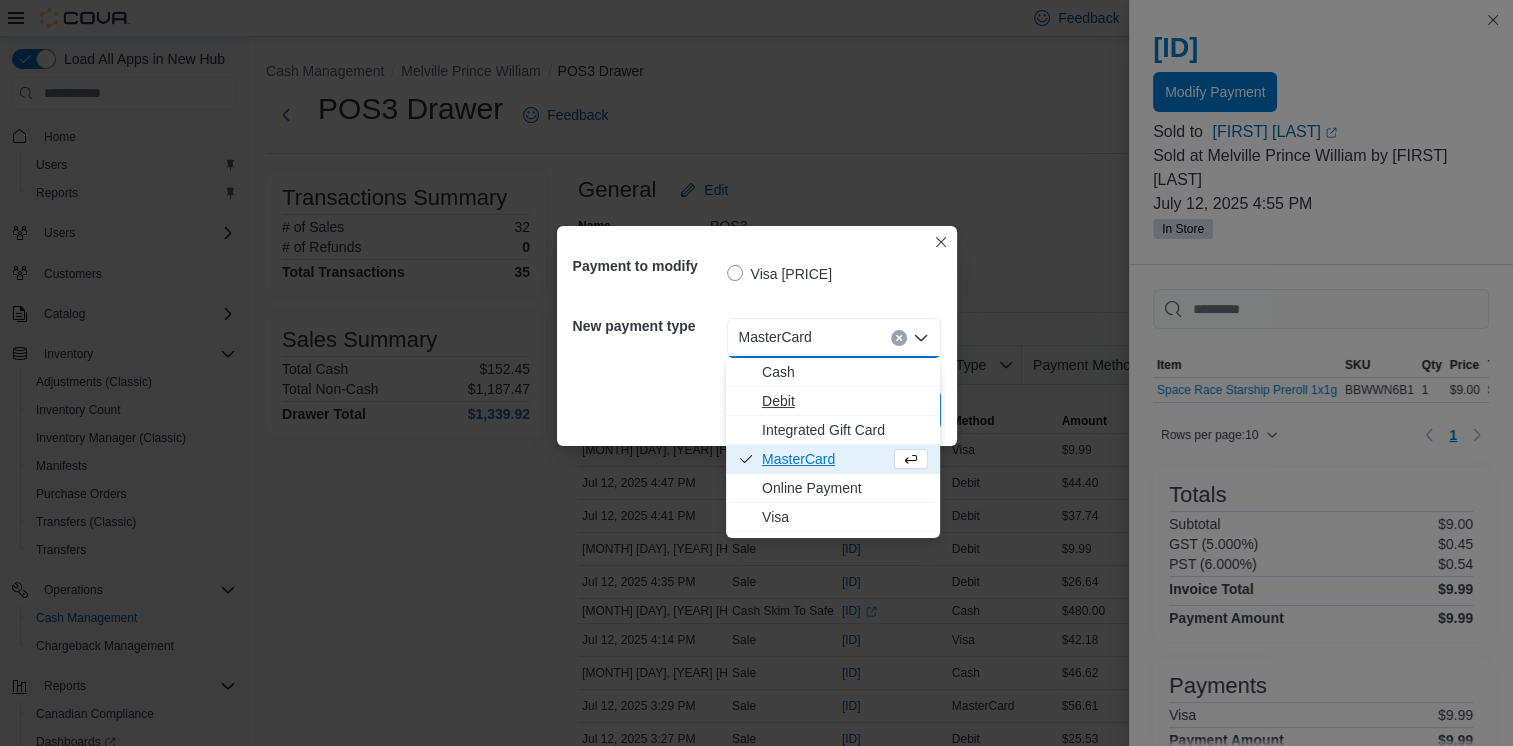 click on "Debit" at bounding box center [845, 401] 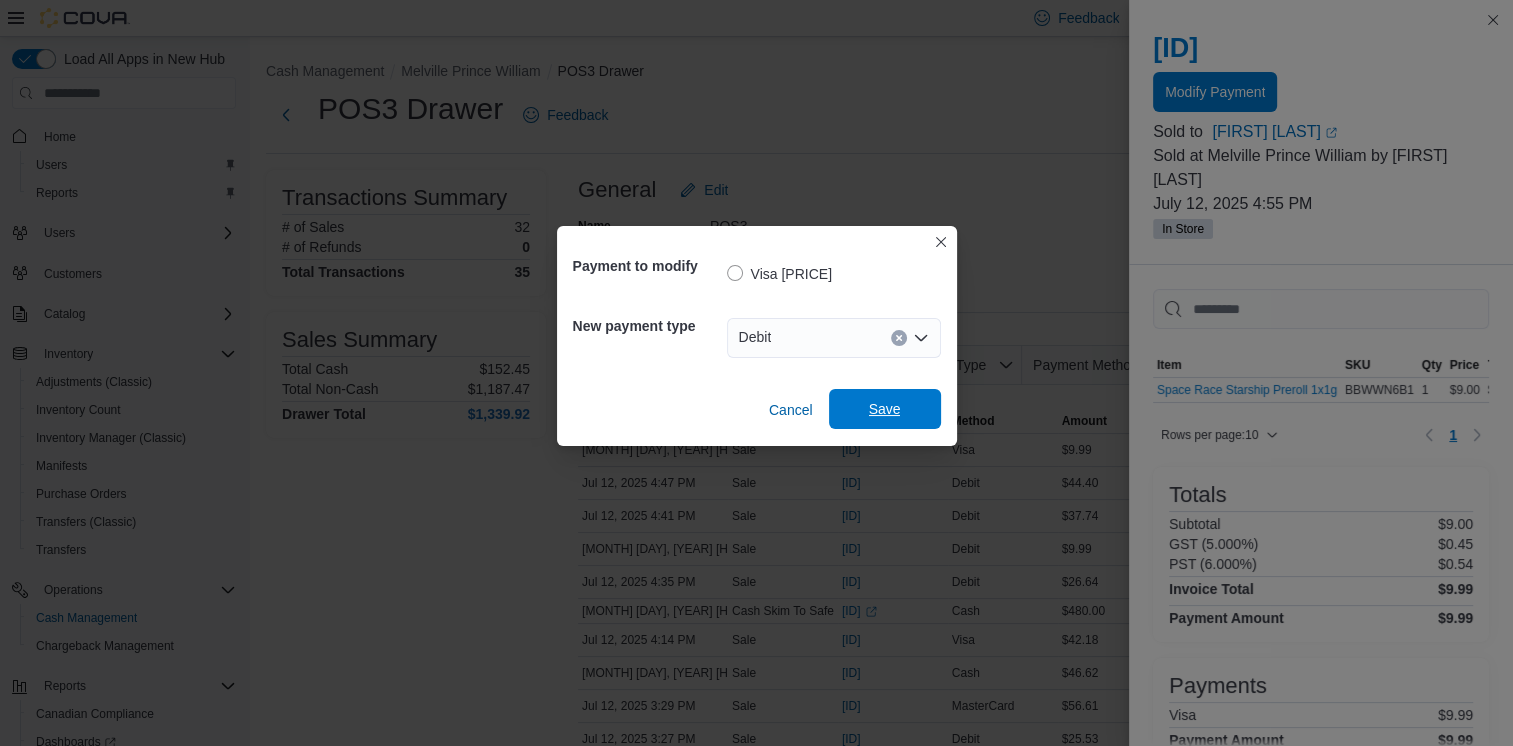 click on "Save" at bounding box center [885, 409] 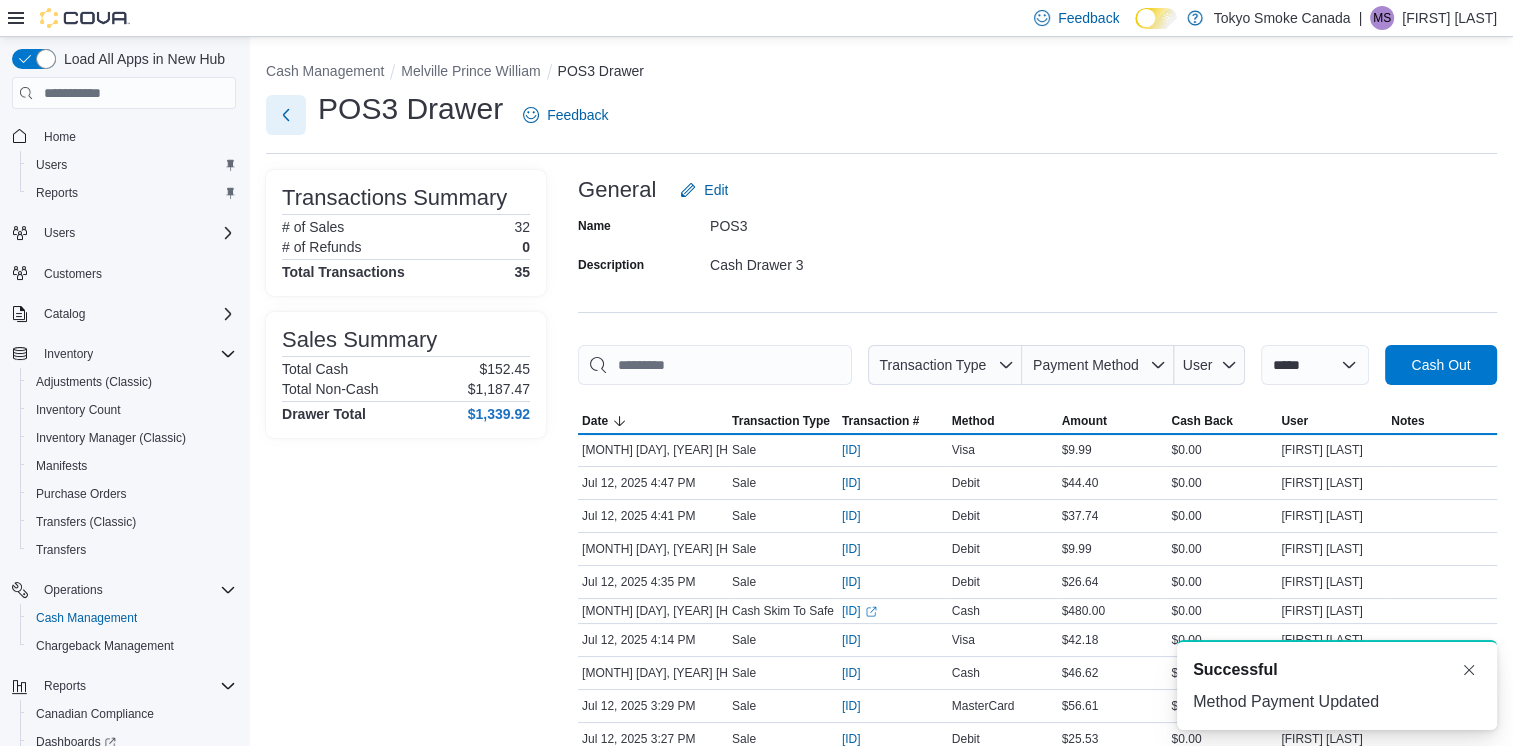 click at bounding box center (286, 115) 